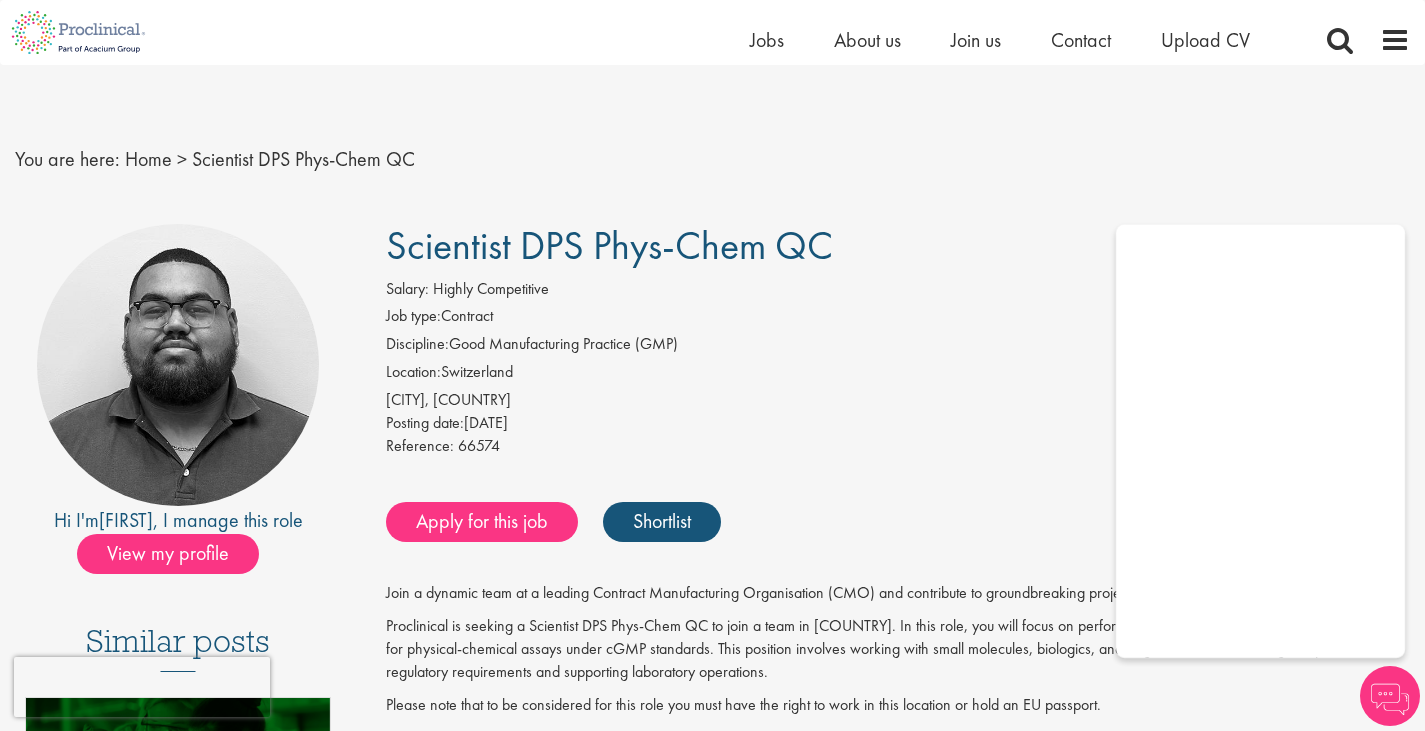 scroll, scrollTop: 468, scrollLeft: 0, axis: vertical 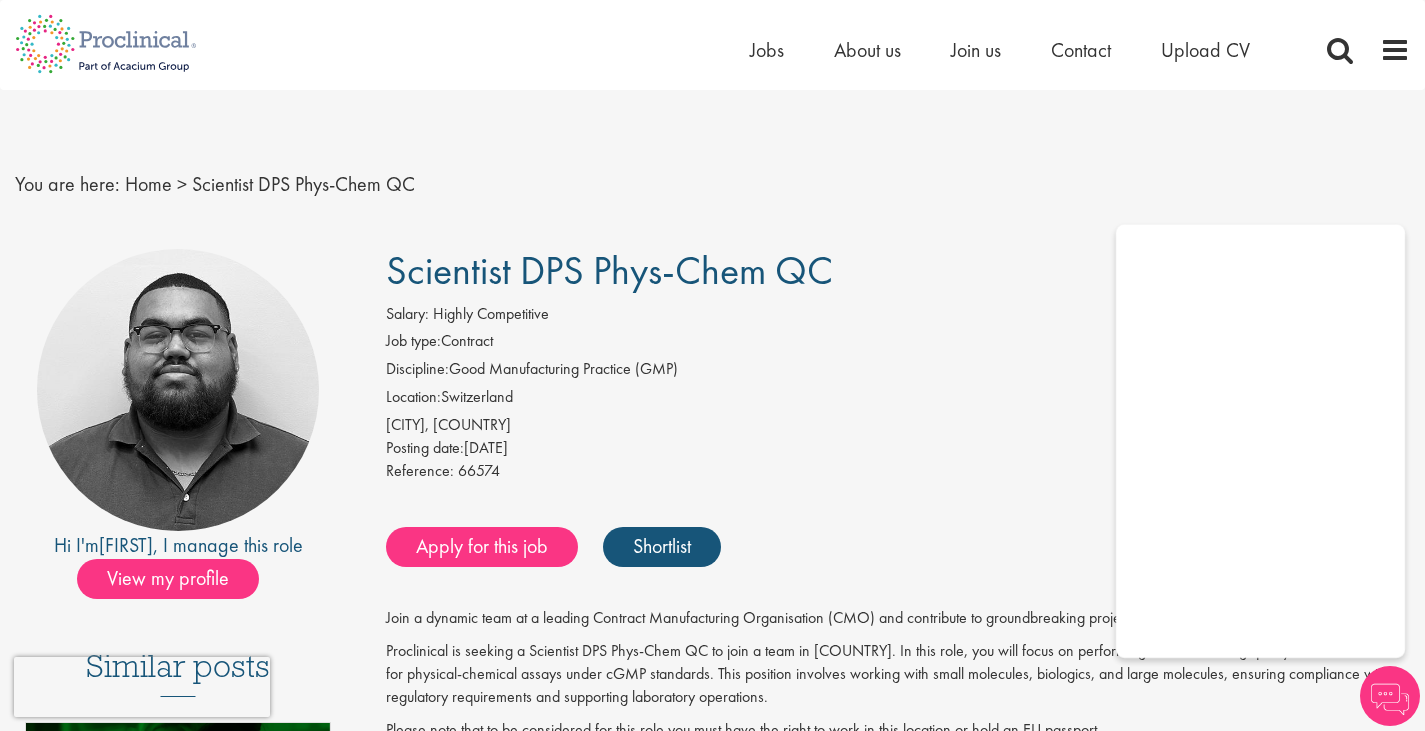 click on "Scientist DPS Phys-Chem QC" at bounding box center [898, 271] 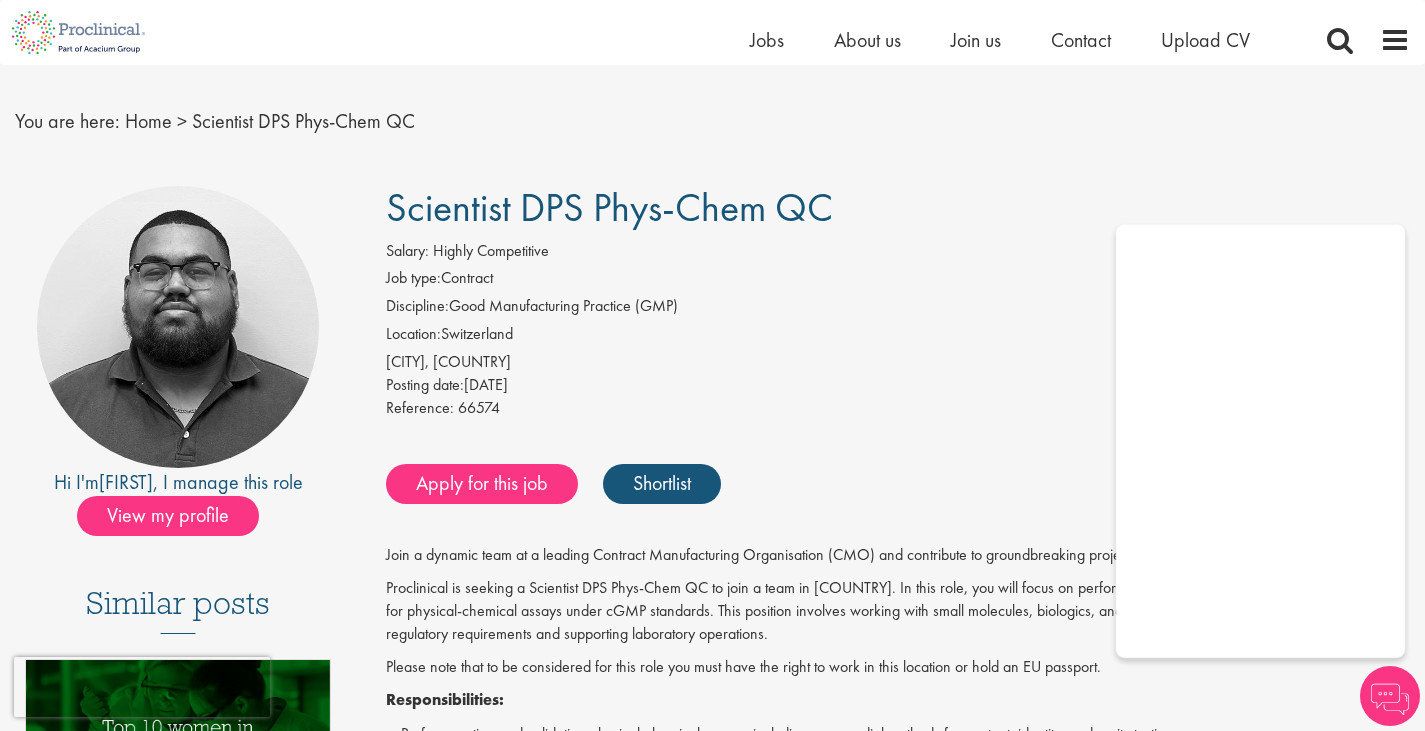 scroll, scrollTop: 0, scrollLeft: 0, axis: both 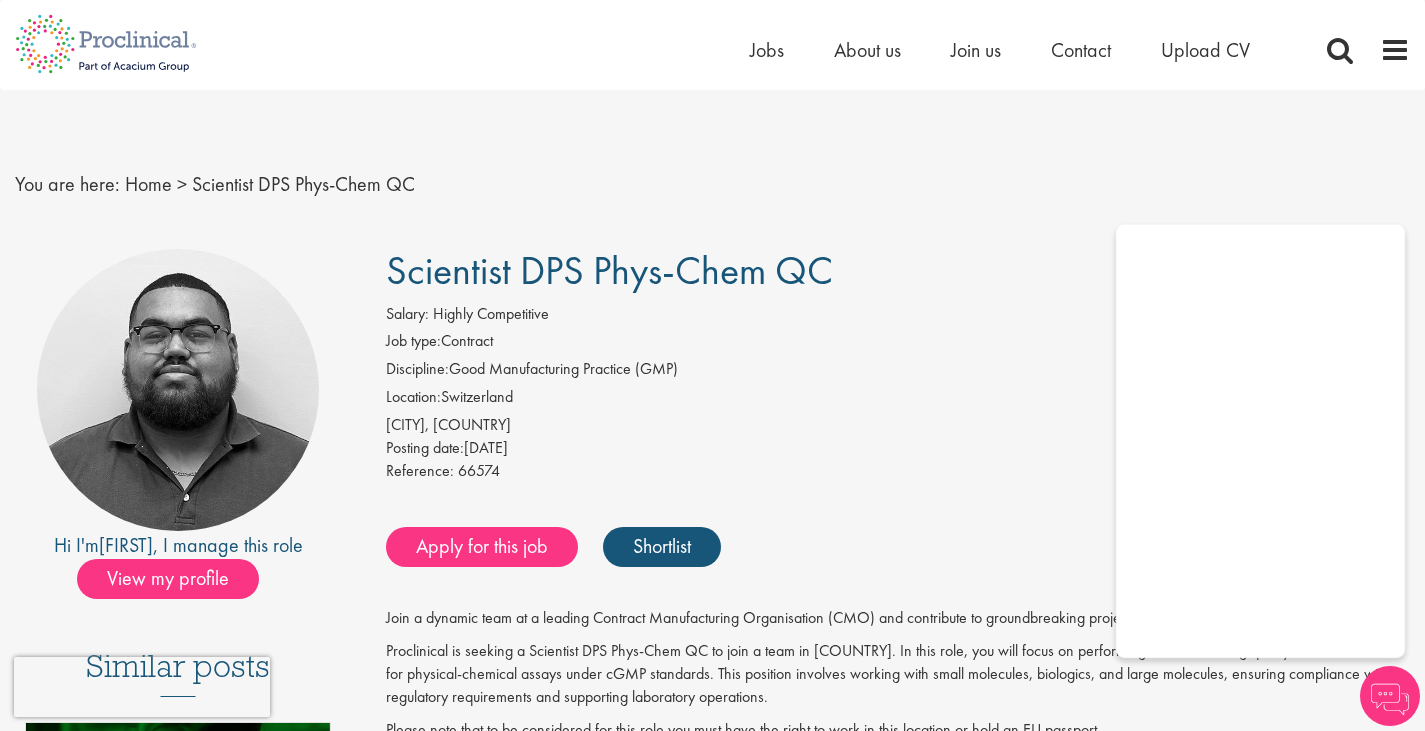 click on "You are here:
Home
>
Scientist DPS Phys-Chem QC" at bounding box center (712, 184) 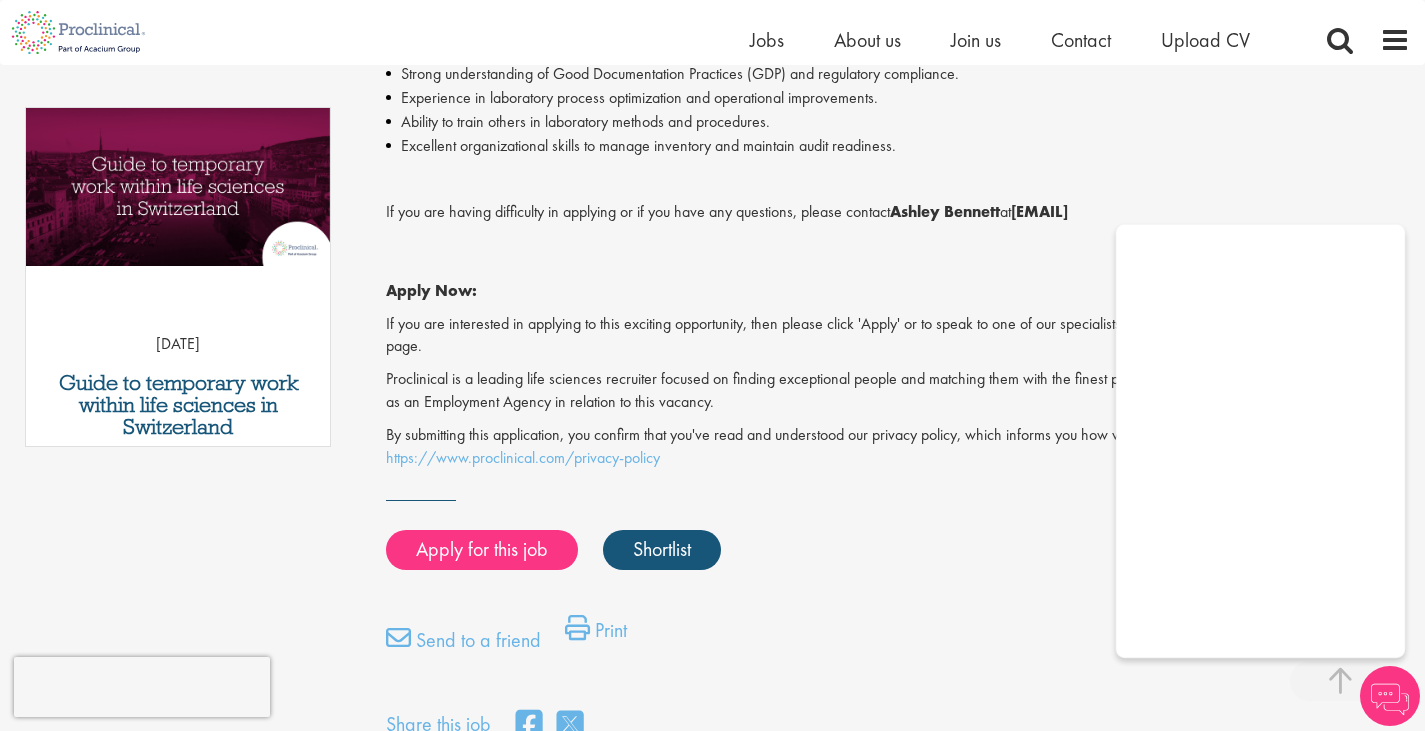 scroll, scrollTop: 1000, scrollLeft: 0, axis: vertical 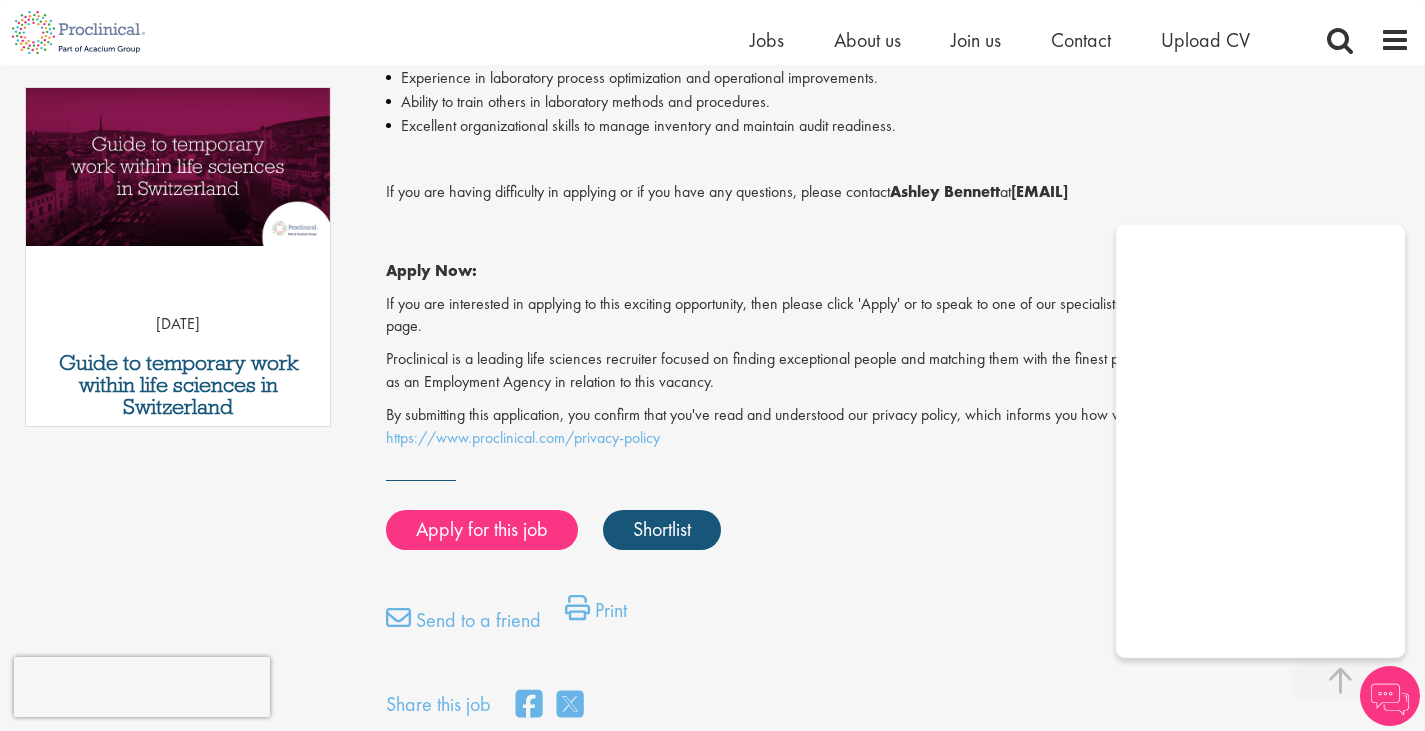 click on "If you are having difficulty in applying or if you have any questions, please contact  Ashley Bennett  at  a.bennett@proclinical.com." at bounding box center (898, 192) 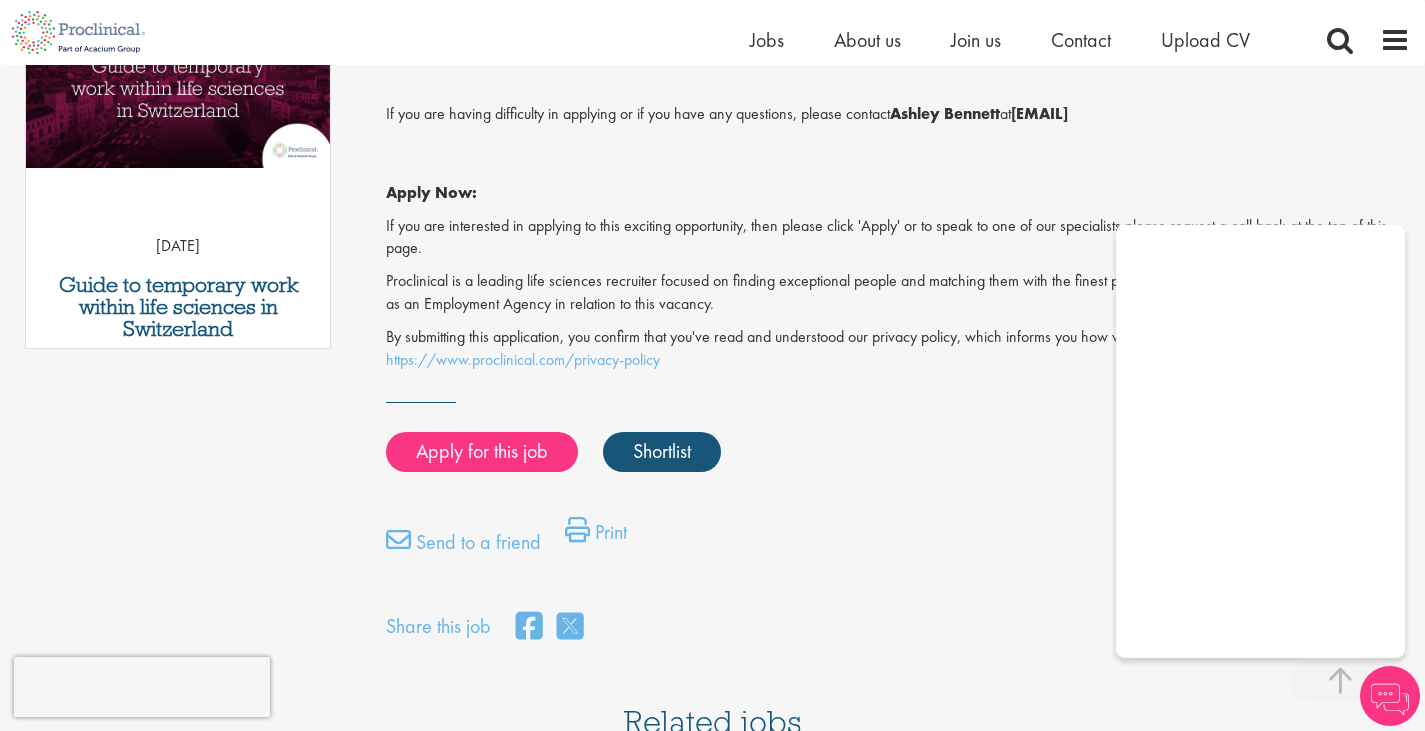 scroll, scrollTop: 1100, scrollLeft: 0, axis: vertical 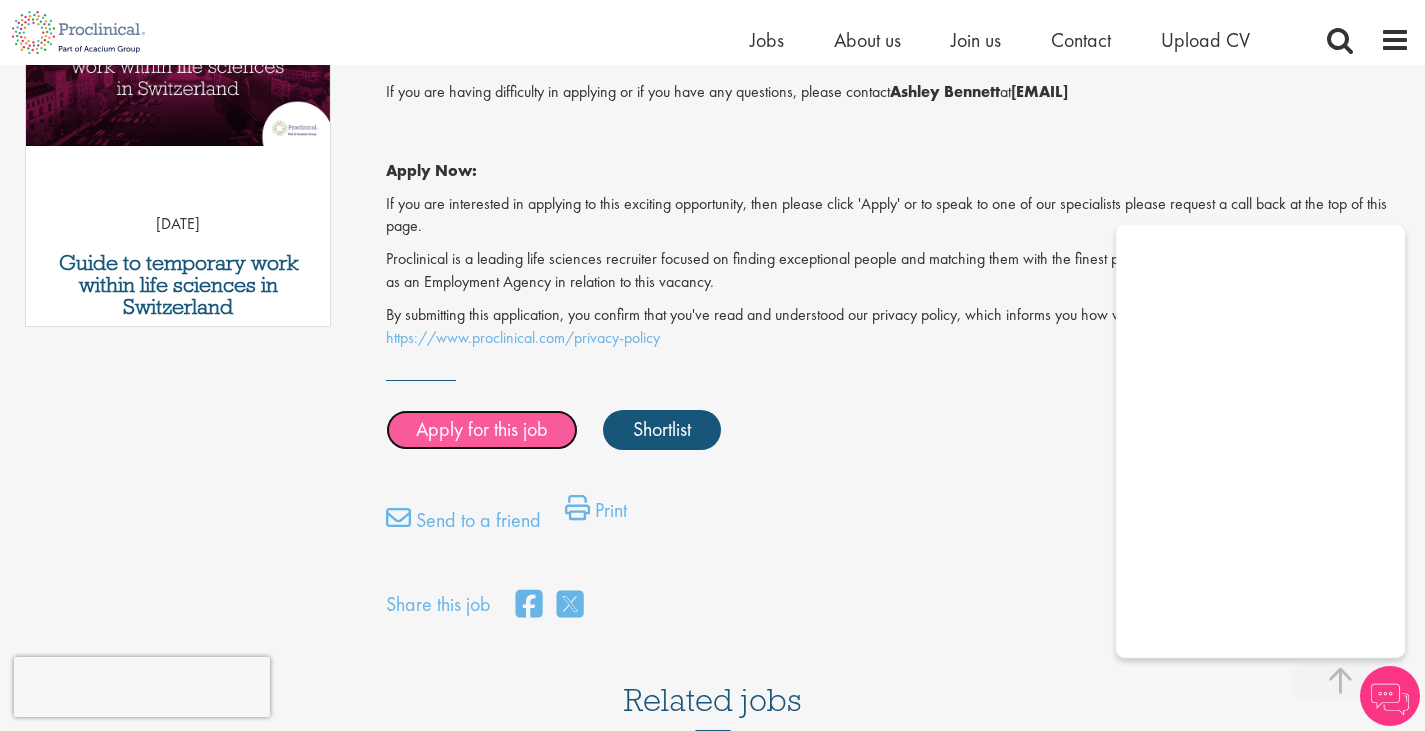 click on "Apply for this job" at bounding box center (482, 430) 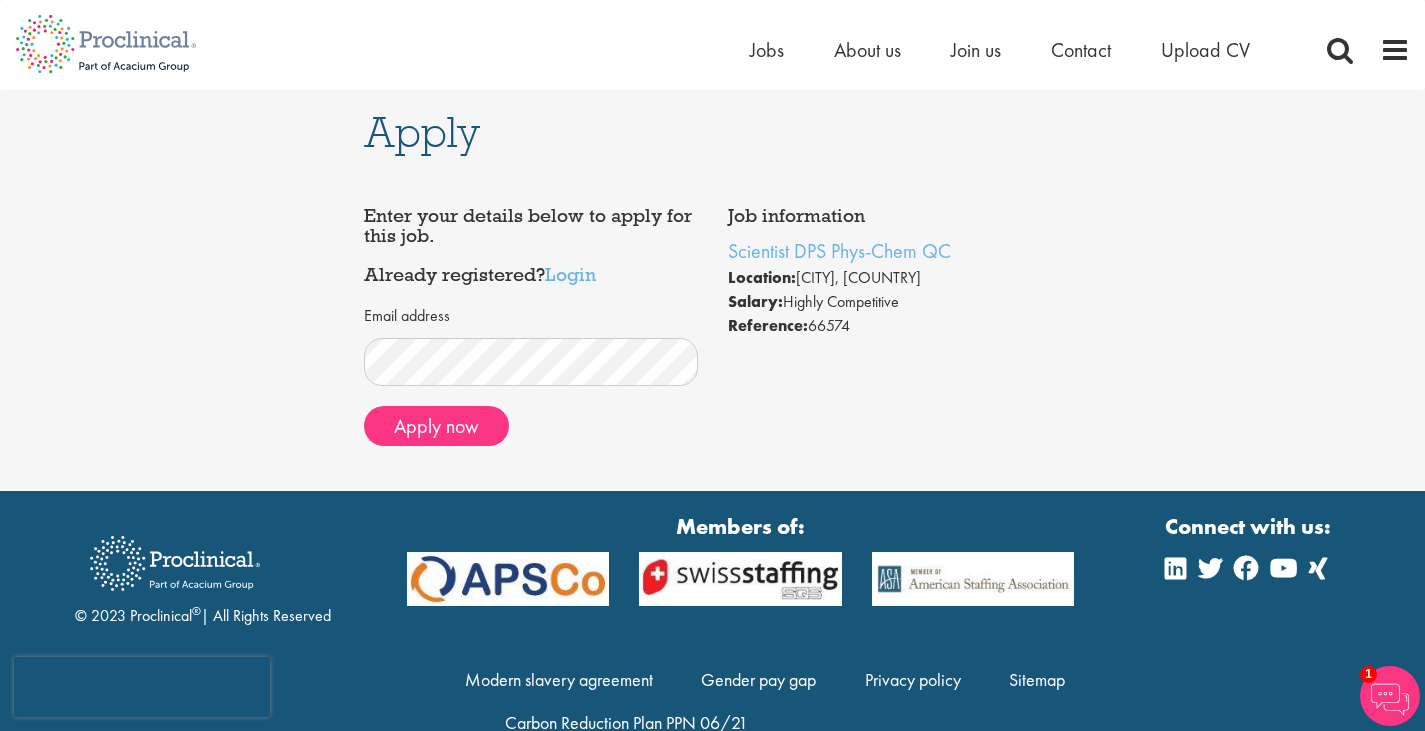 scroll, scrollTop: 0, scrollLeft: 0, axis: both 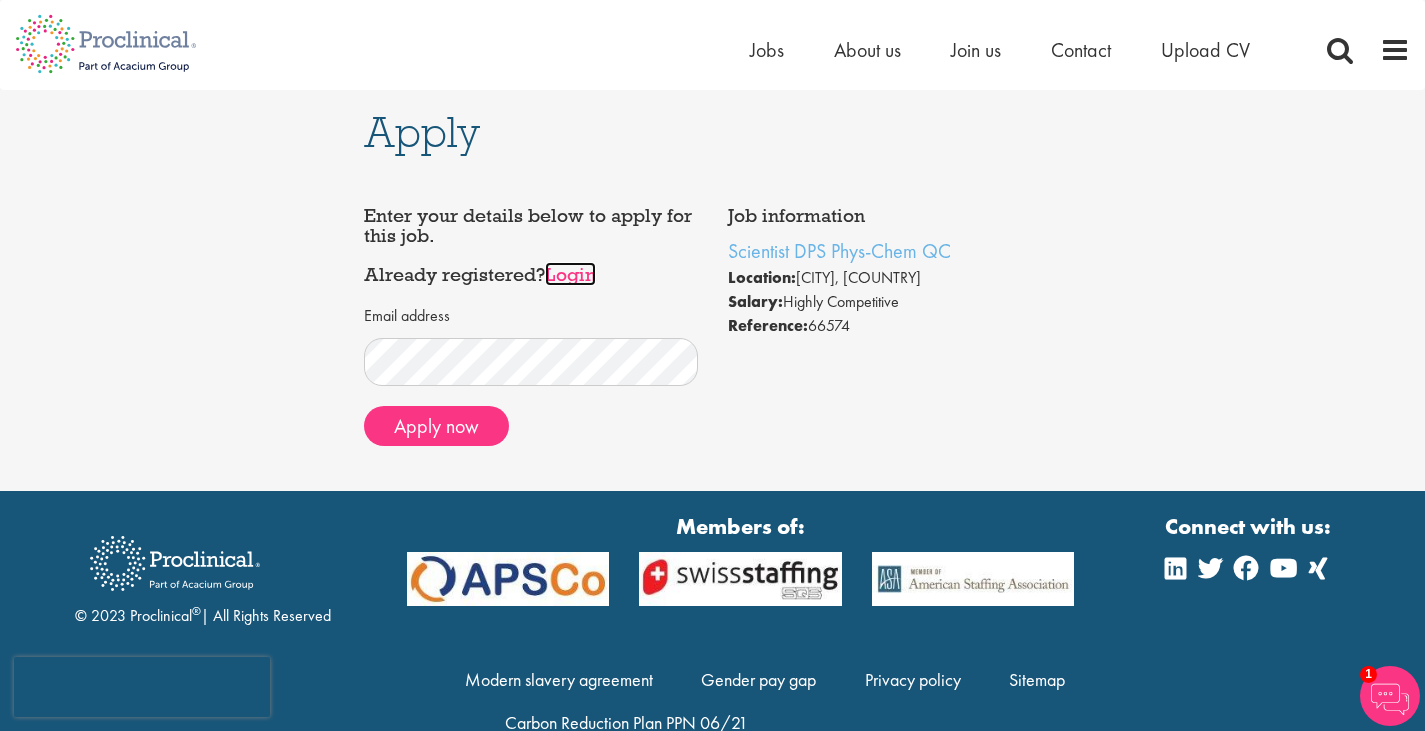 click on "Login" at bounding box center [570, 274] 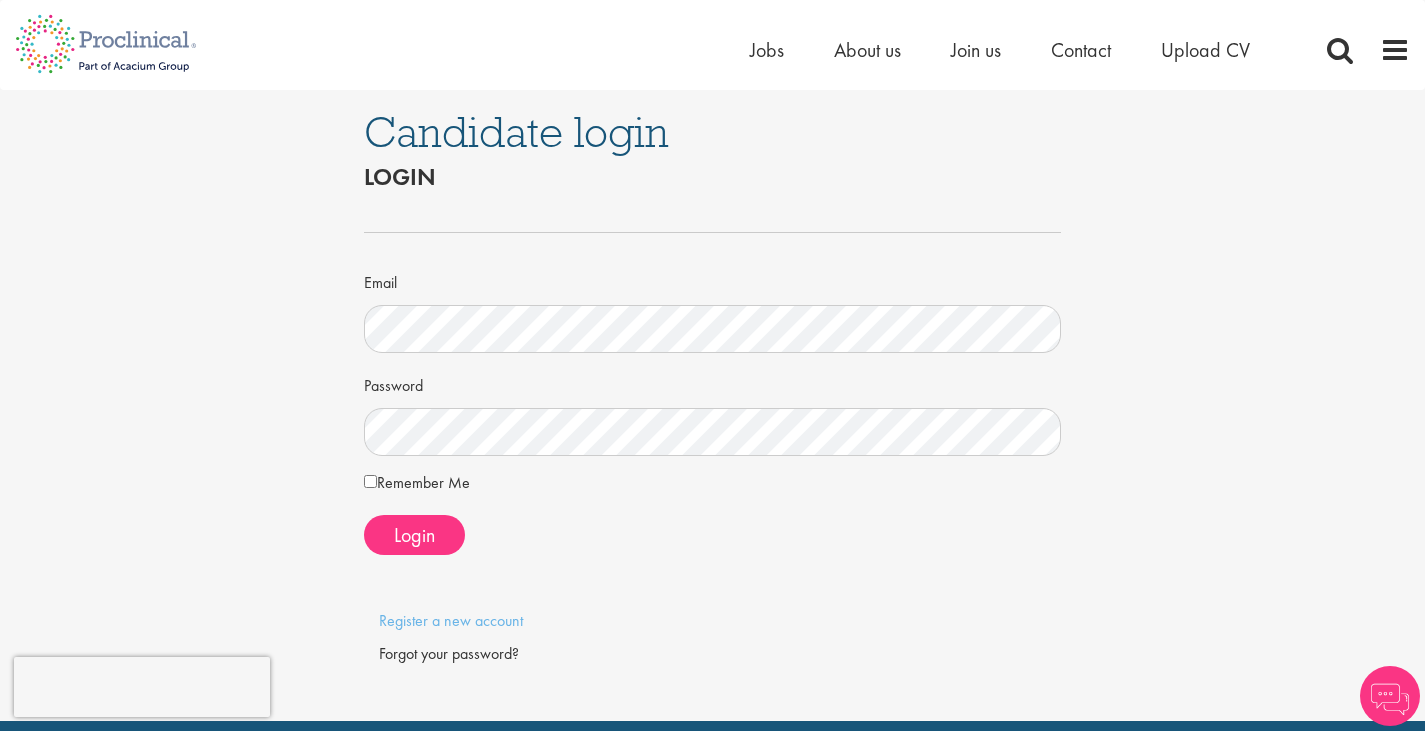 scroll, scrollTop: 0, scrollLeft: 0, axis: both 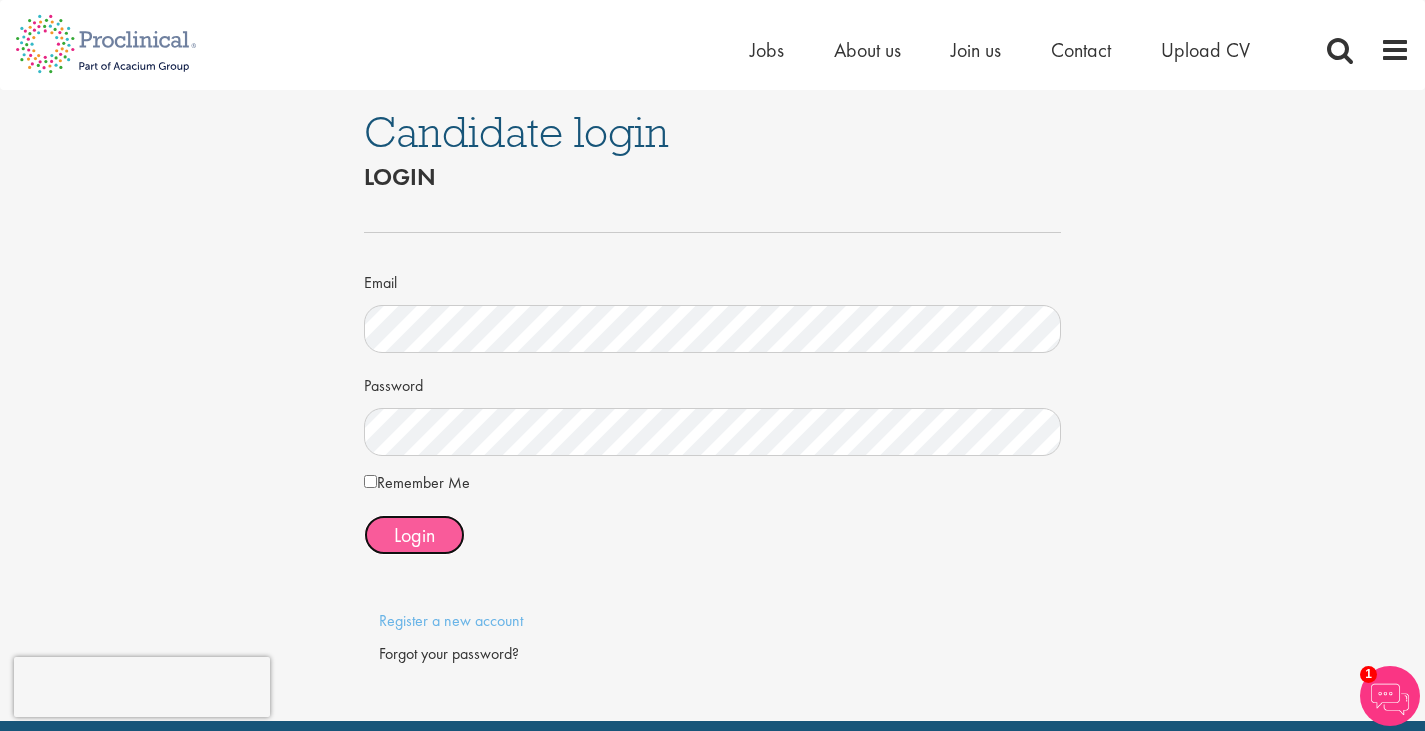 click on "Login" at bounding box center (414, 535) 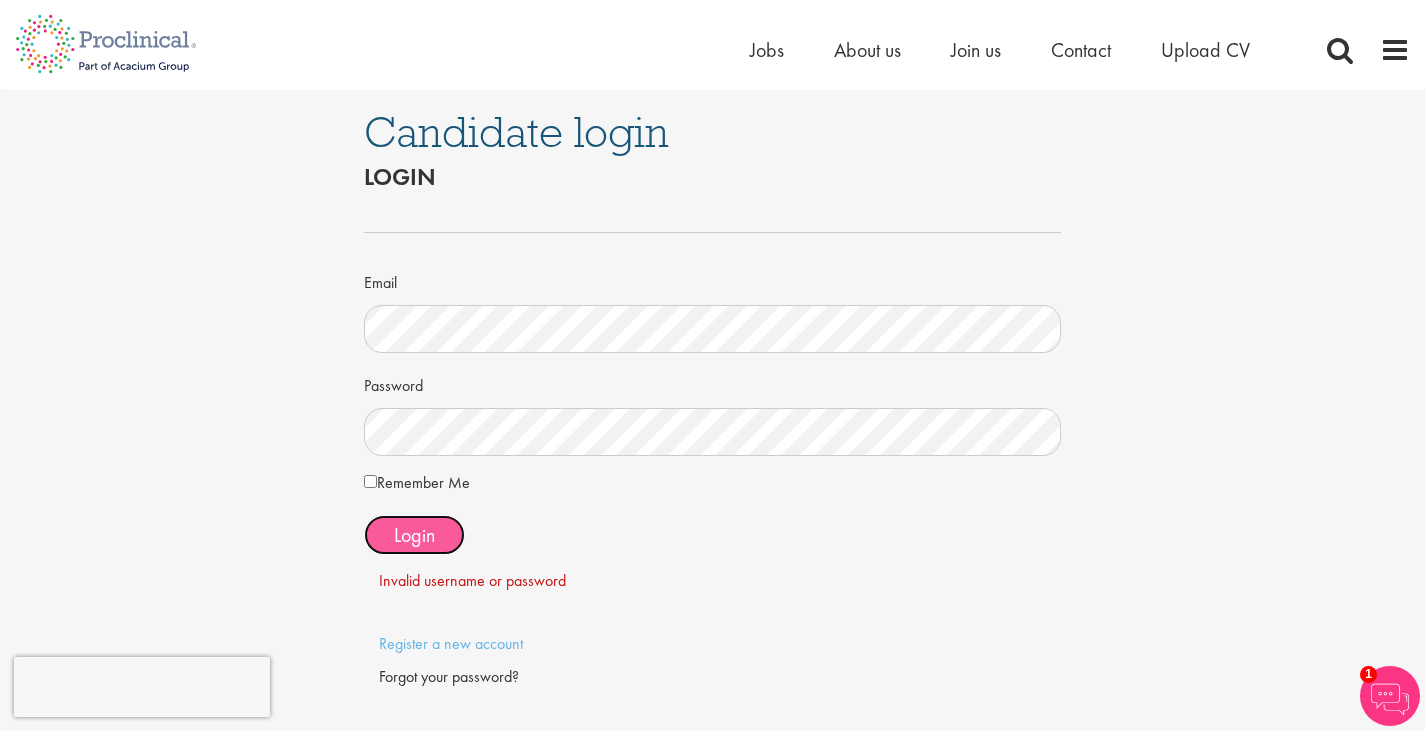 scroll, scrollTop: 0, scrollLeft: 0, axis: both 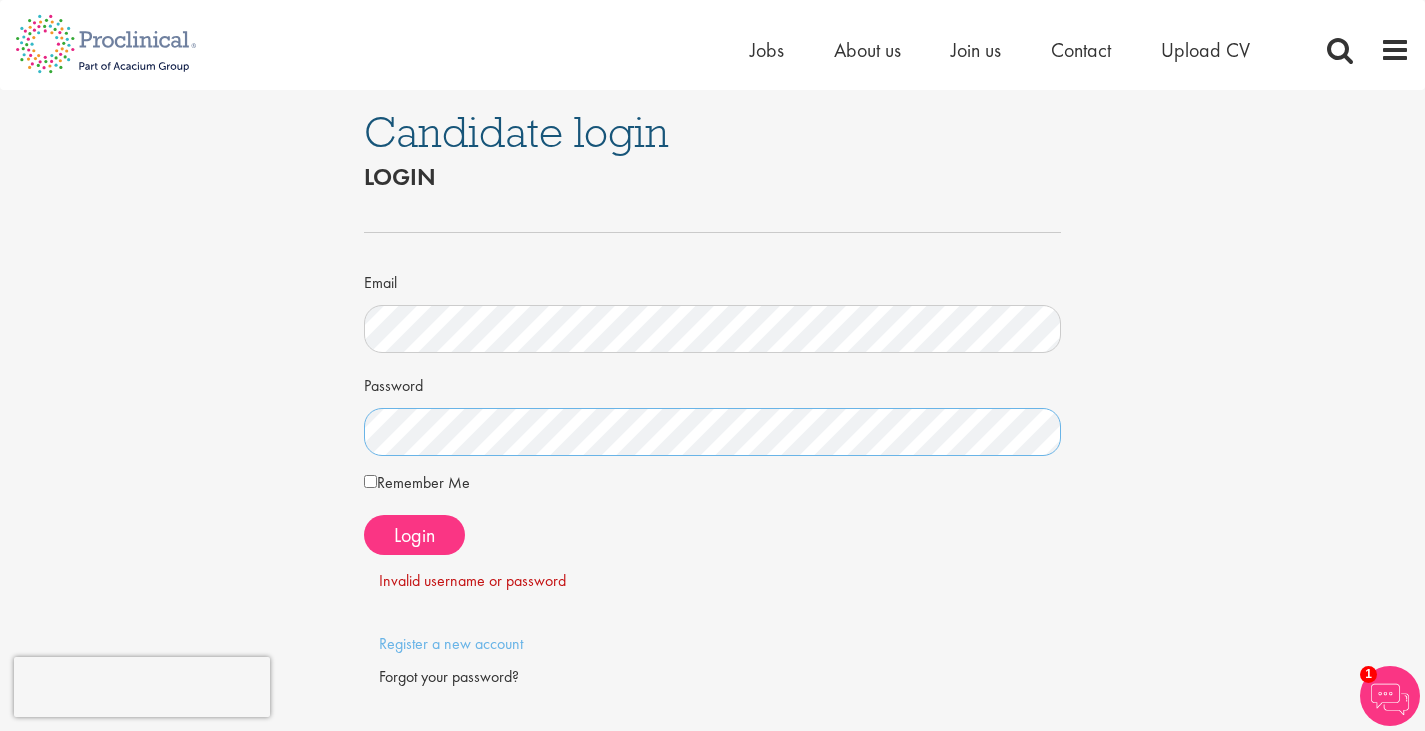 click on "Candidate login
Login
Email
Password
Remember Me" at bounding box center (712, 417) 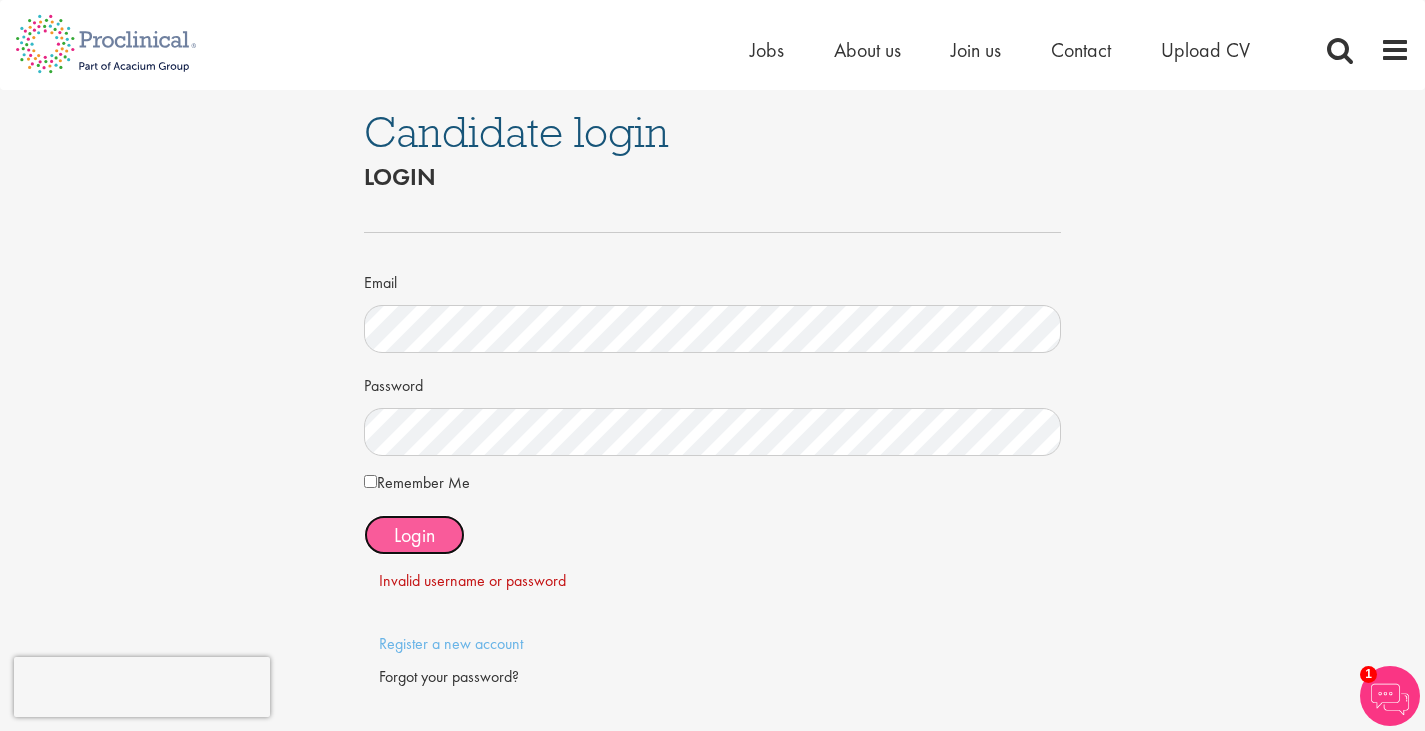click on "Login" at bounding box center (414, 535) 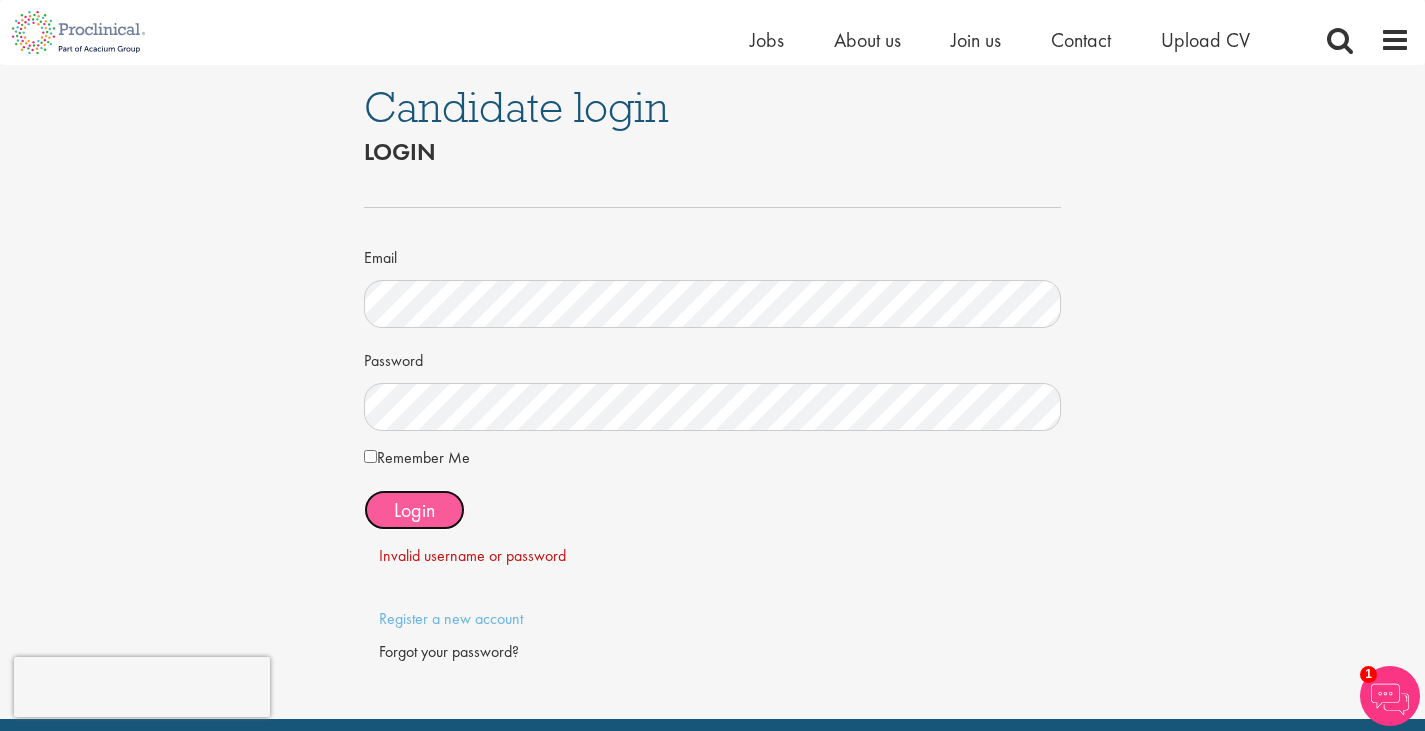 scroll, scrollTop: 100, scrollLeft: 0, axis: vertical 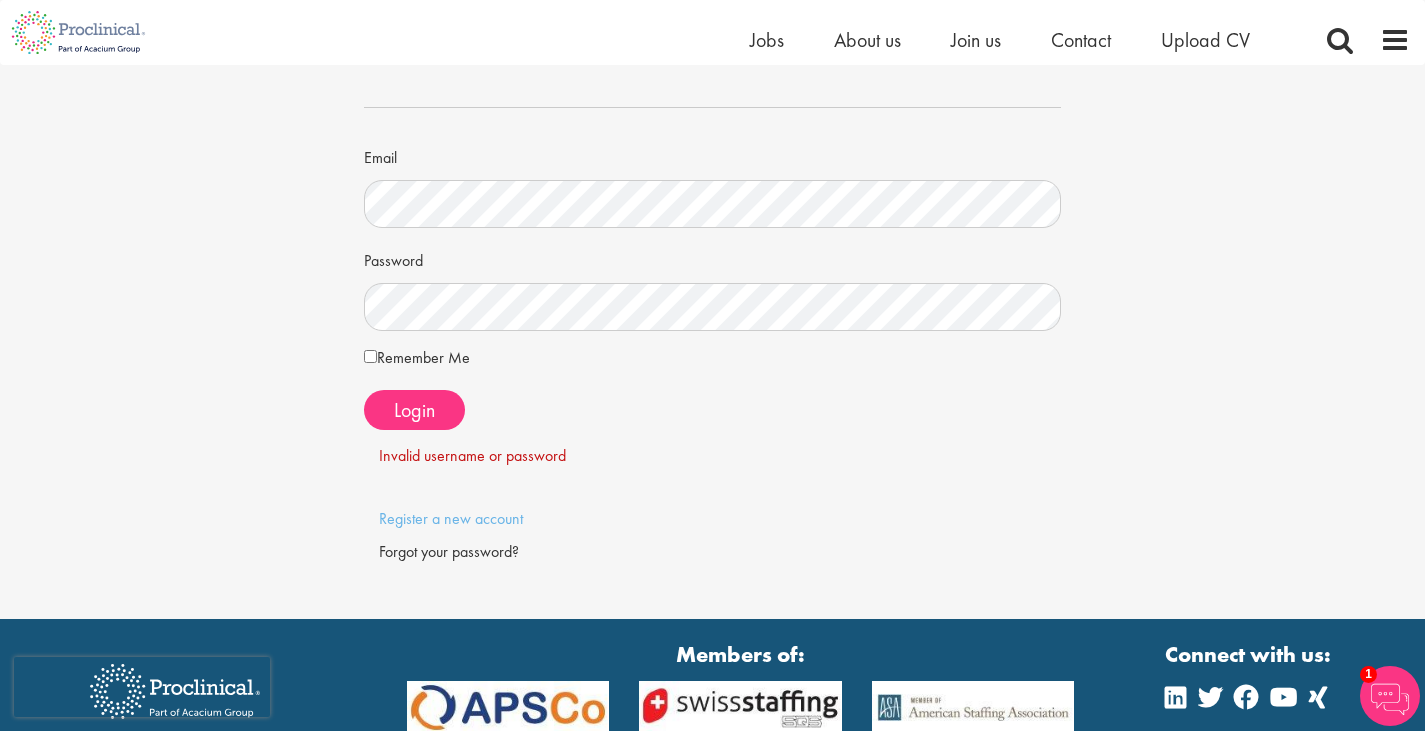click on "Forgot your password?" at bounding box center (713, 552) 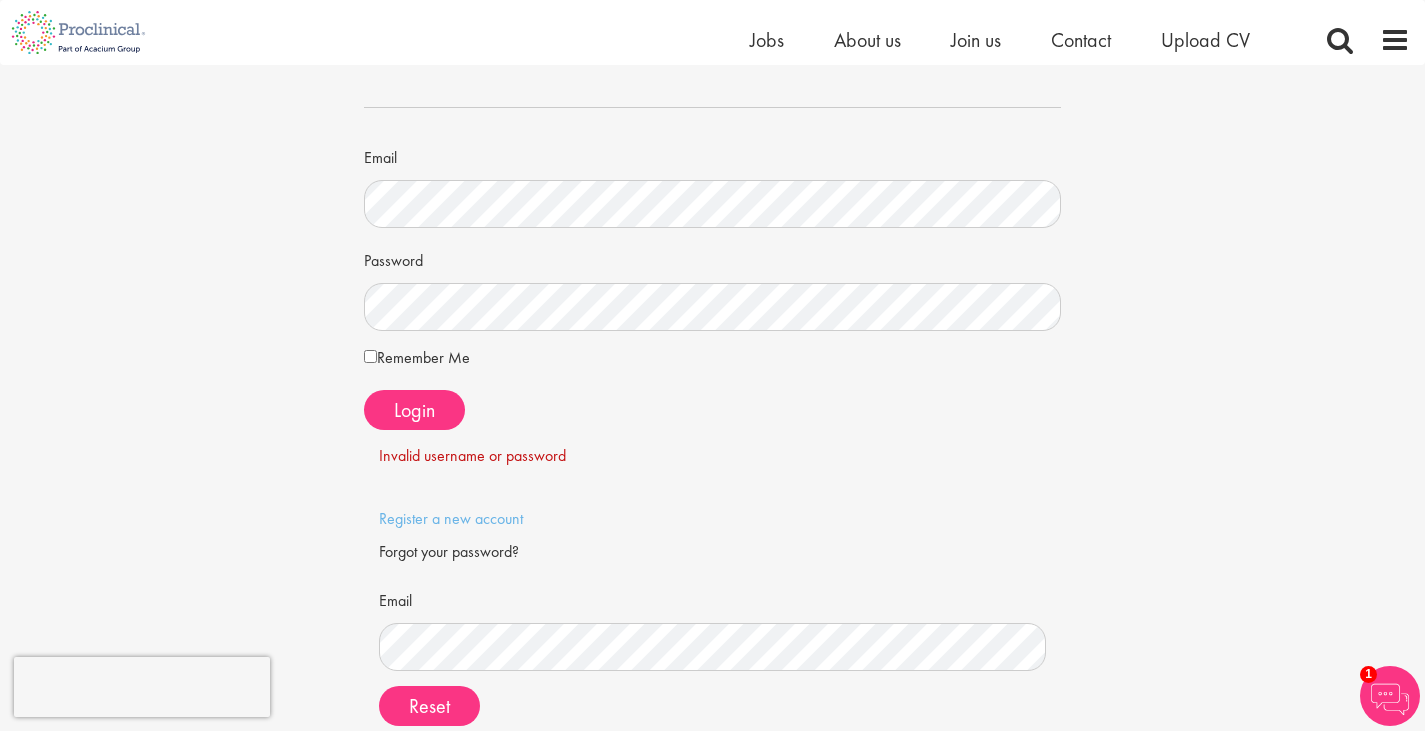 scroll, scrollTop: 200, scrollLeft: 0, axis: vertical 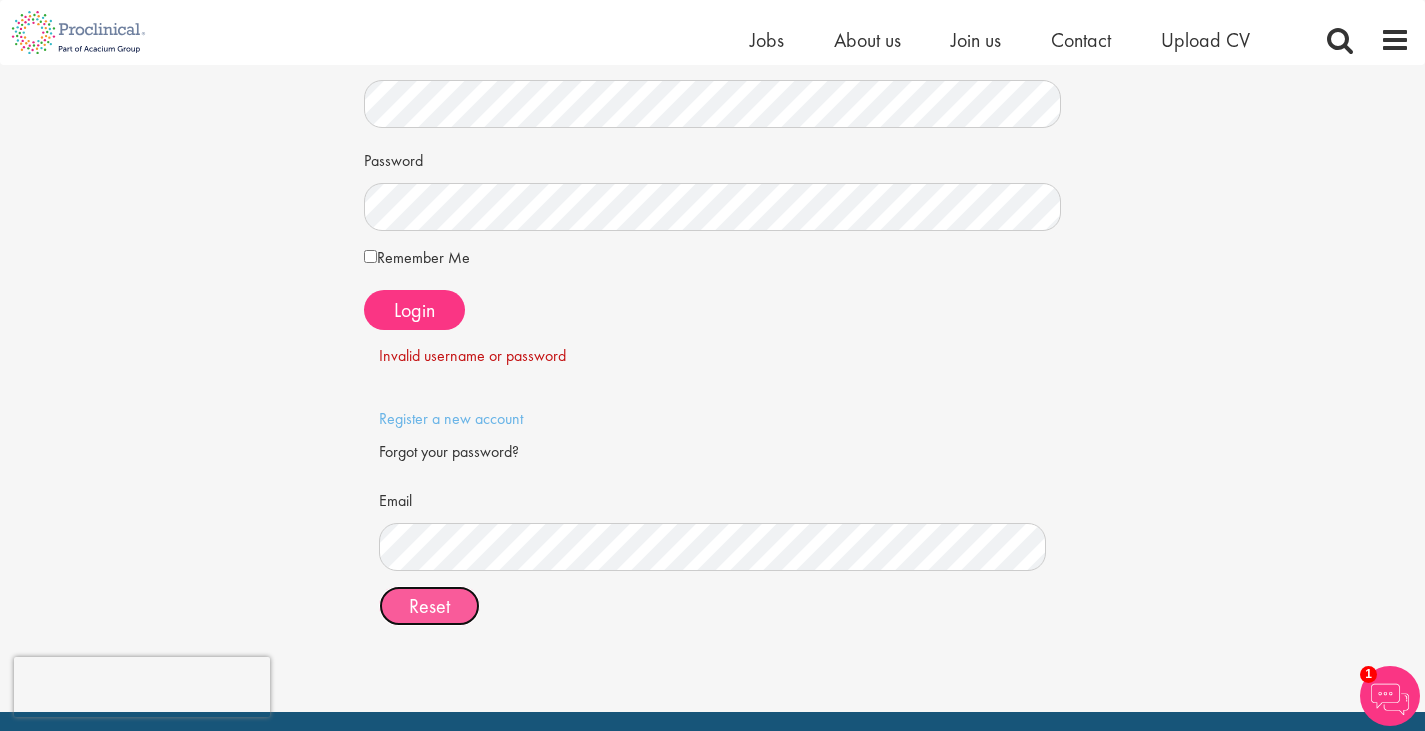 click on "Reset" at bounding box center [429, 606] 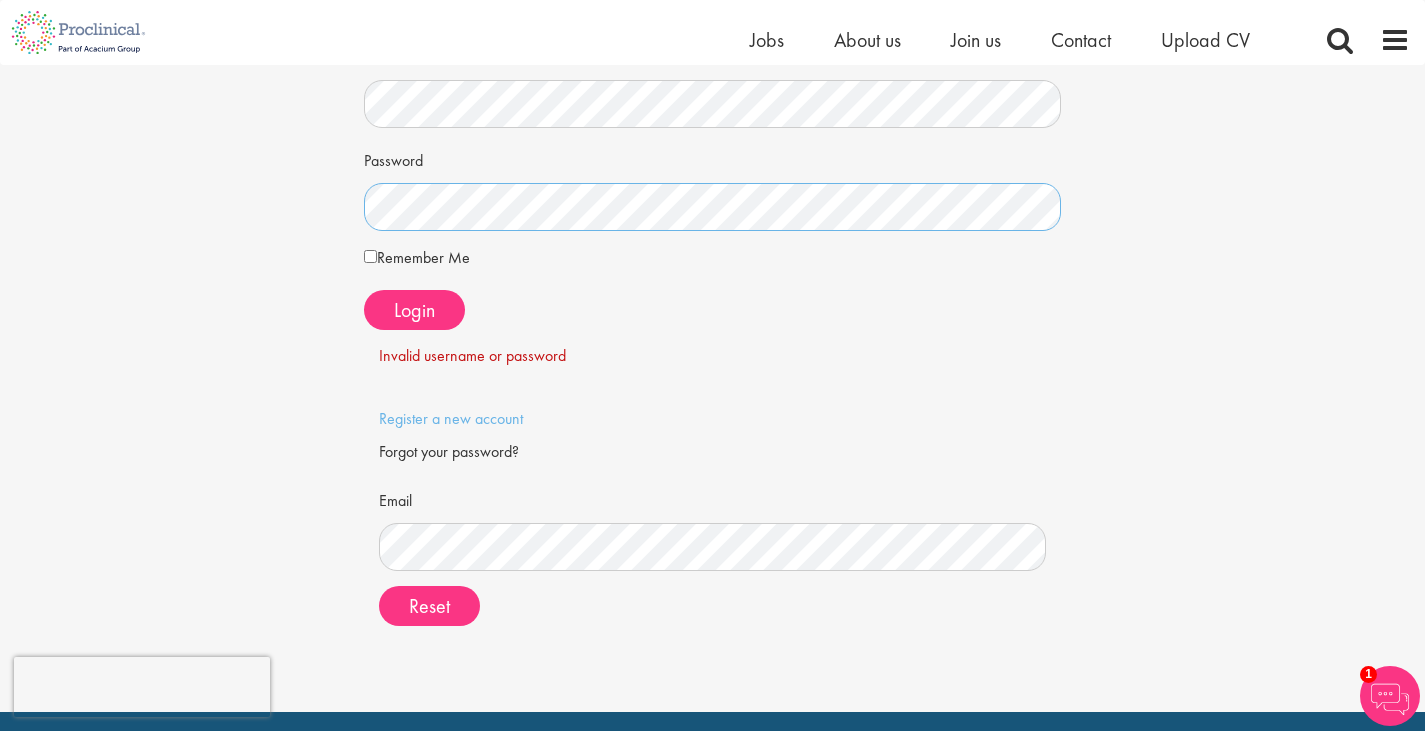 click on "Candidate login
Login
Email
Password
Remember Me" at bounding box center (712, 288) 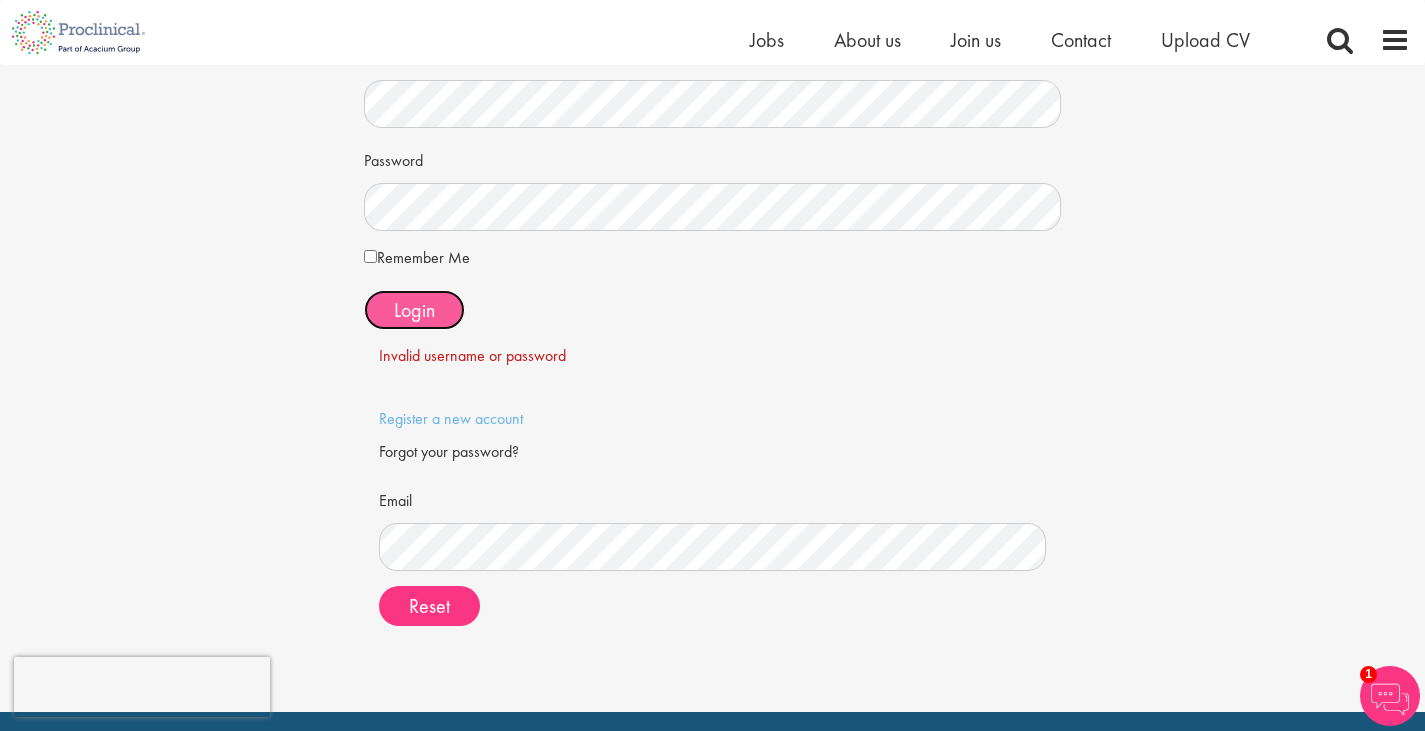 click on "Login" at bounding box center (414, 310) 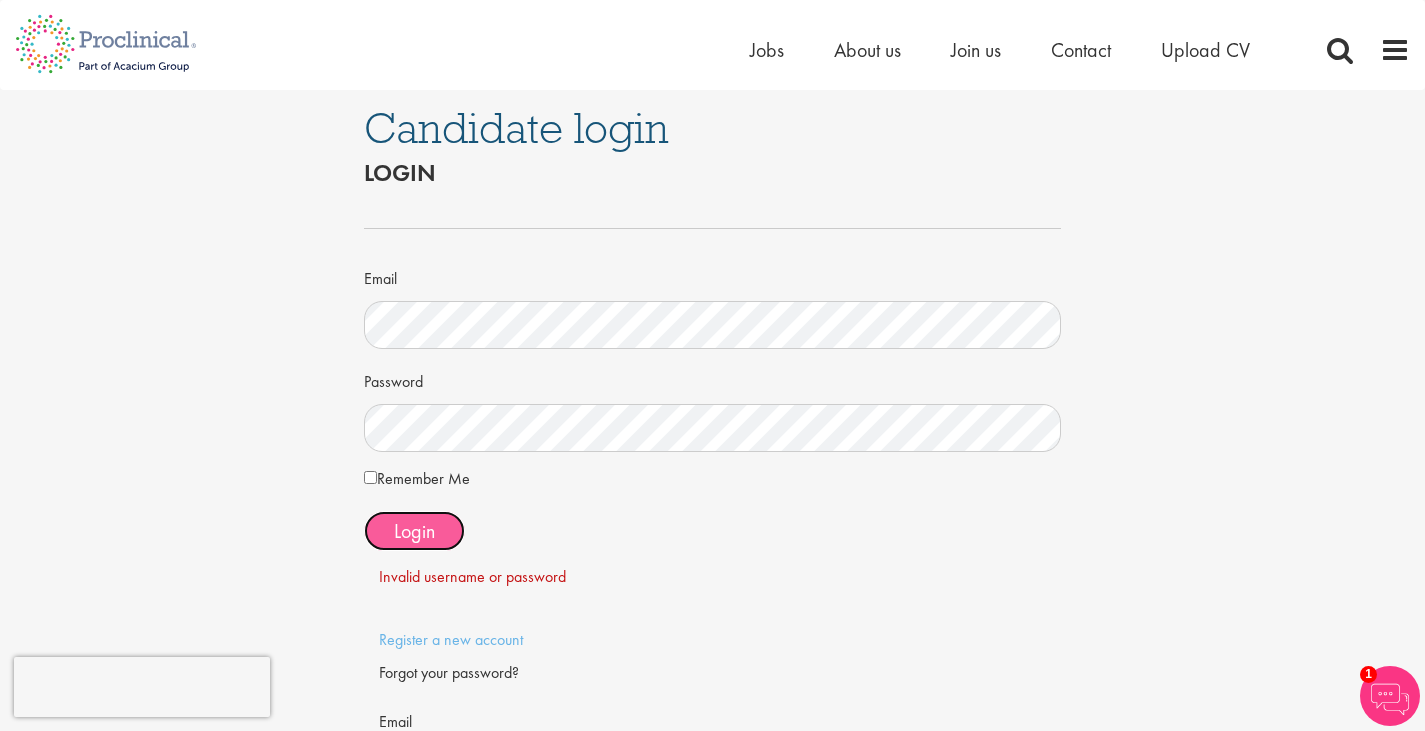 scroll, scrollTop: 0, scrollLeft: 0, axis: both 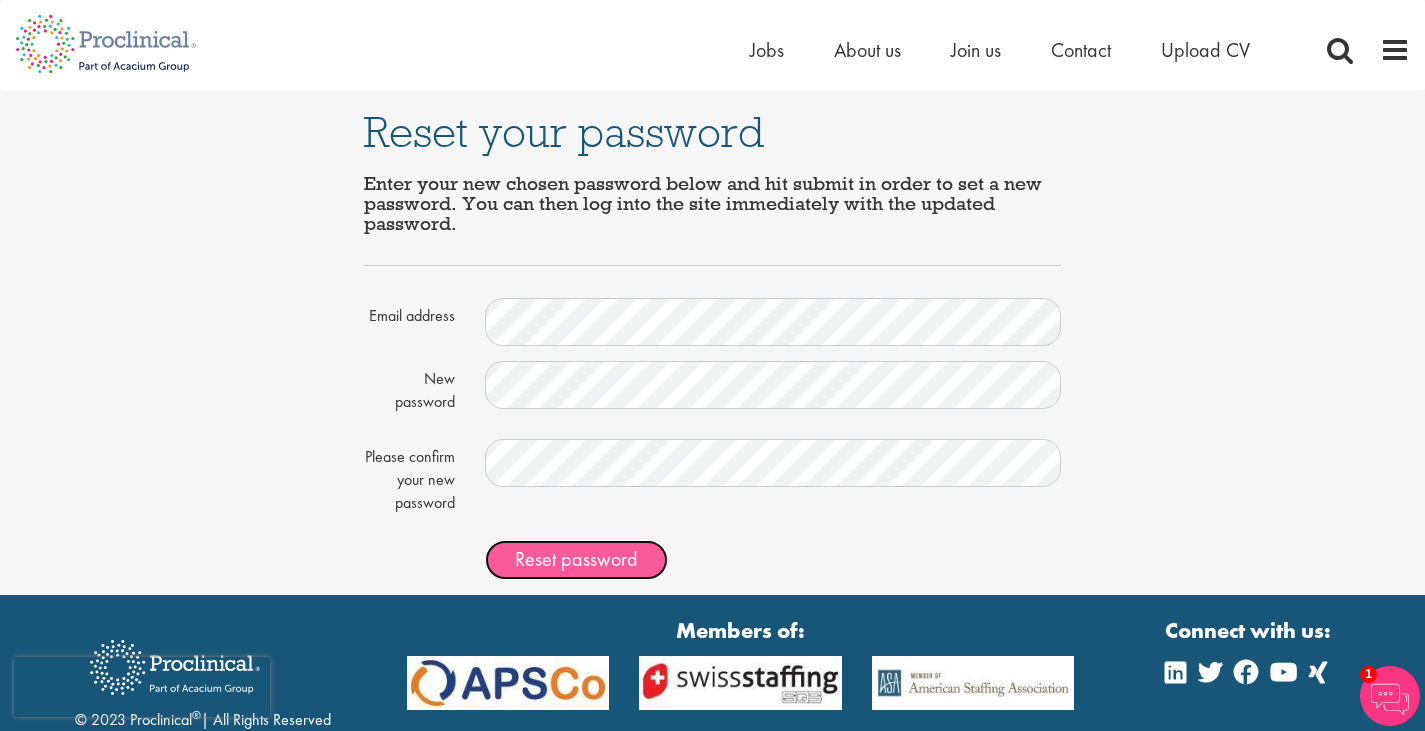click on "Reset password" at bounding box center [576, 559] 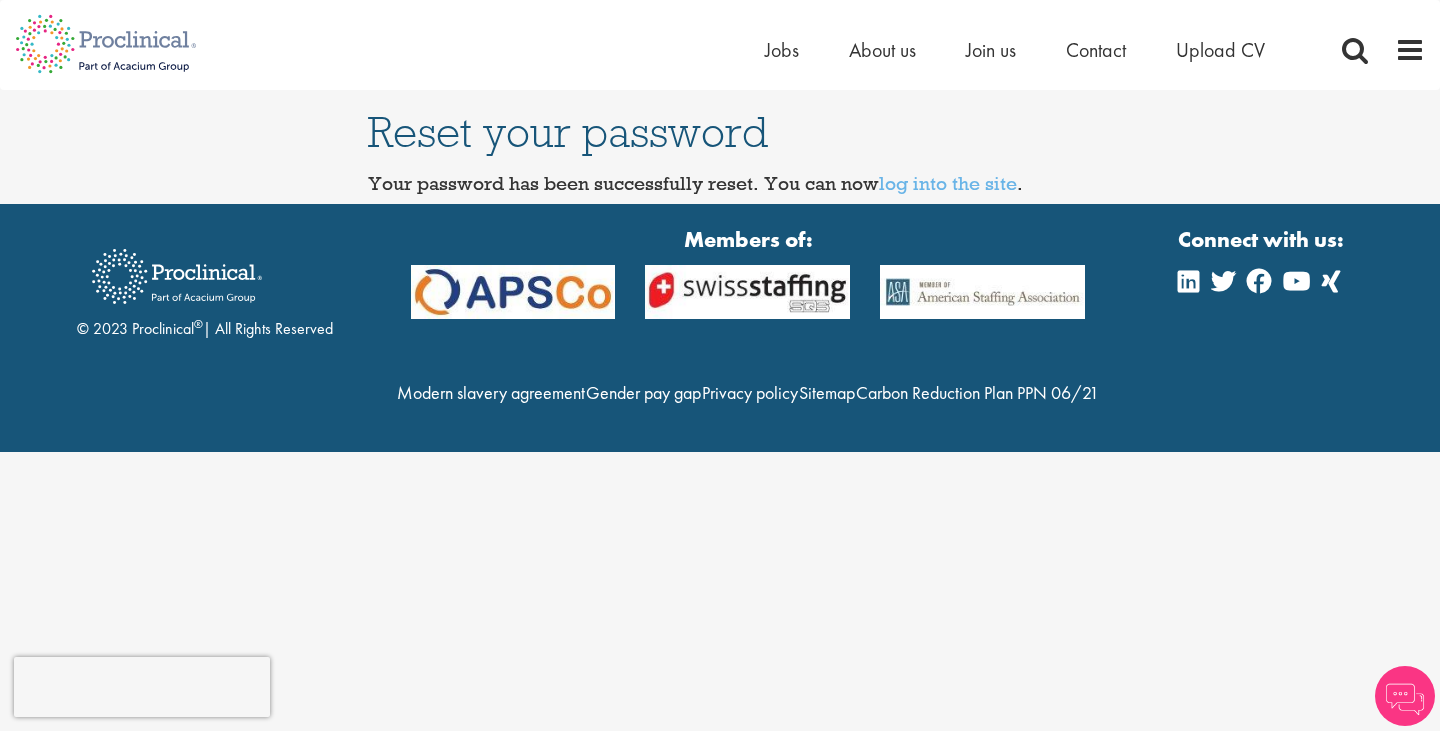 scroll, scrollTop: 0, scrollLeft: 0, axis: both 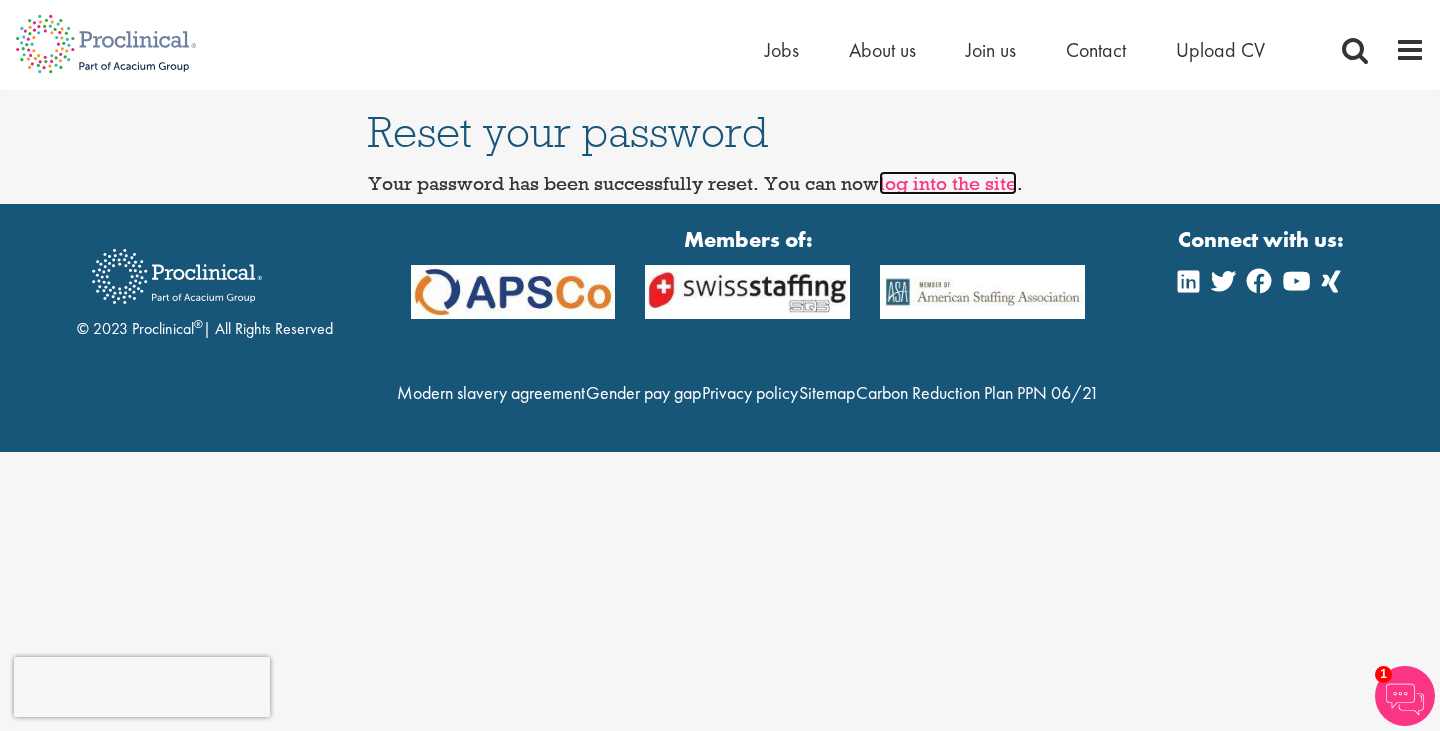 click on "log into the site" at bounding box center (948, 183) 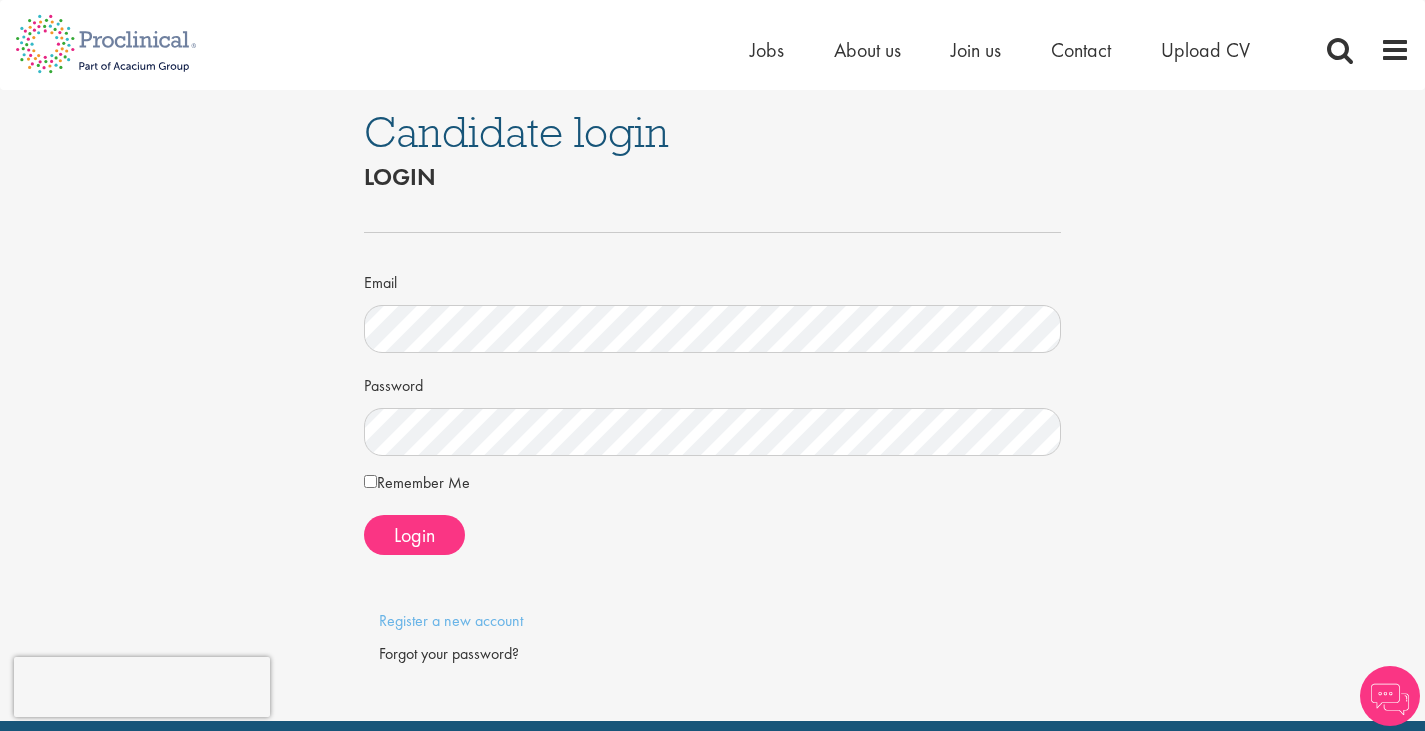 scroll, scrollTop: 0, scrollLeft: 0, axis: both 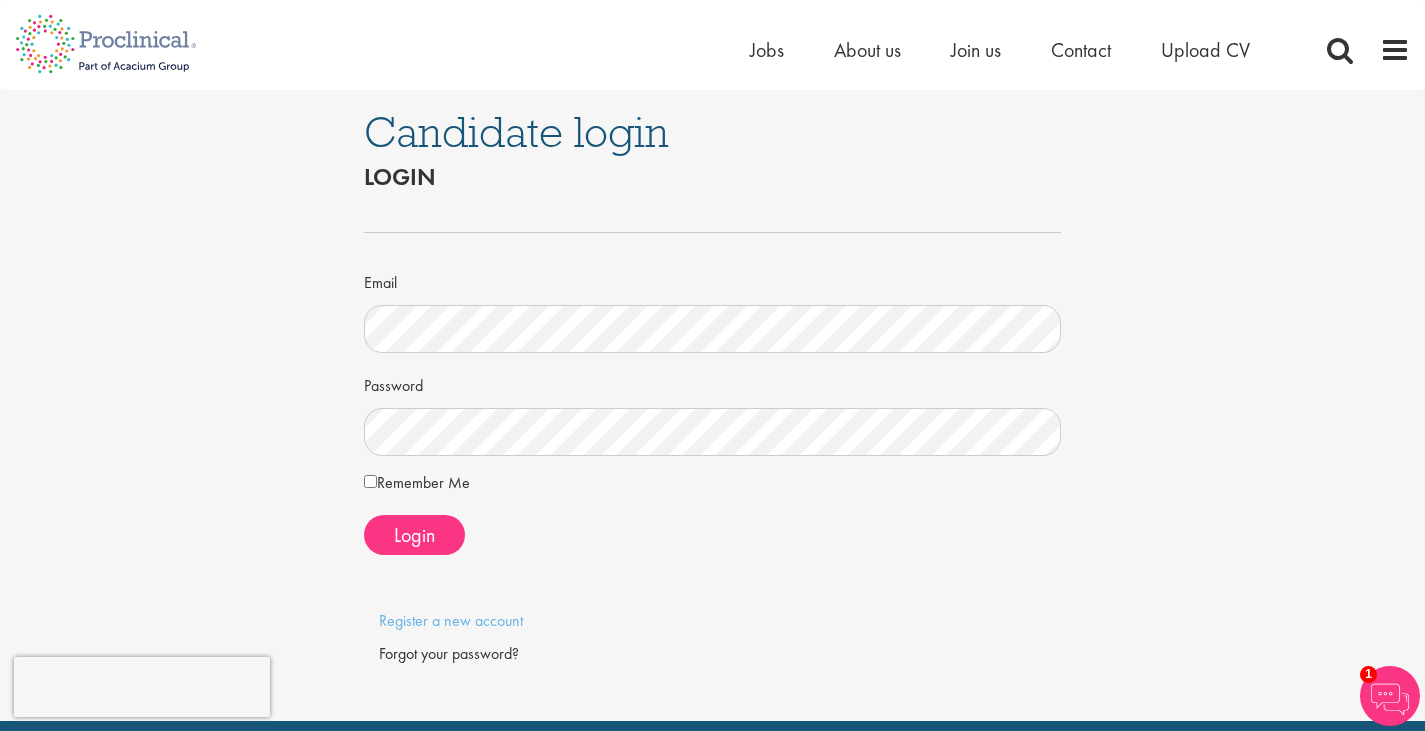 click on "Remember Me" at bounding box center [417, 483] 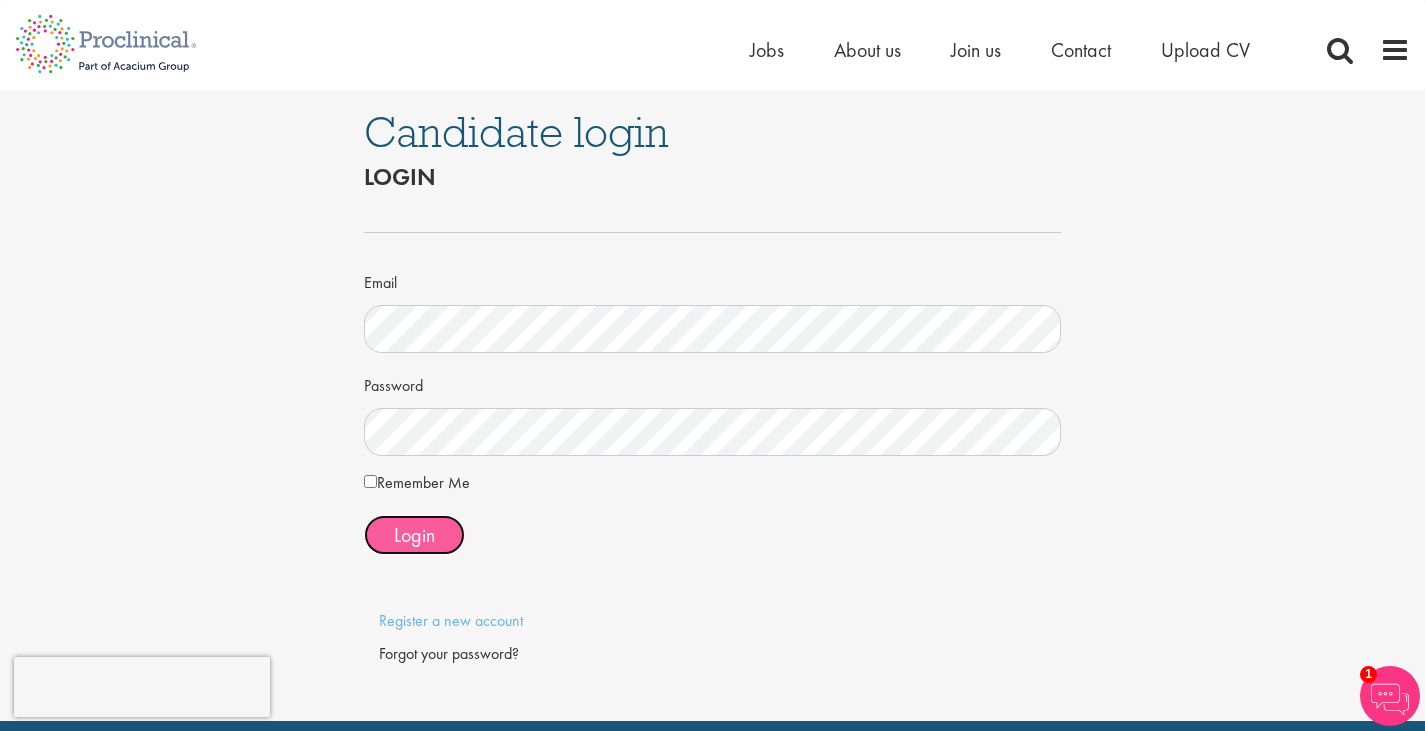 click on "Login" at bounding box center [414, 535] 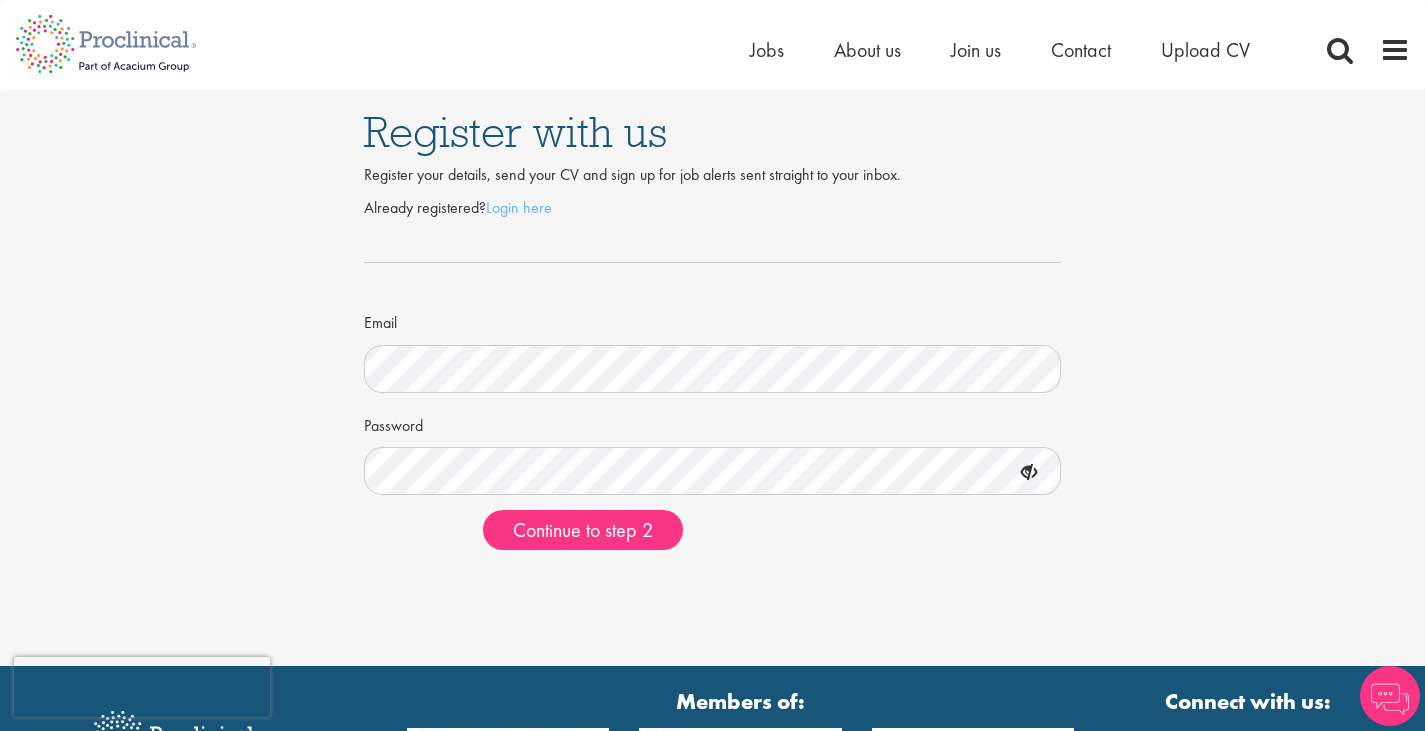 scroll, scrollTop: 0, scrollLeft: 0, axis: both 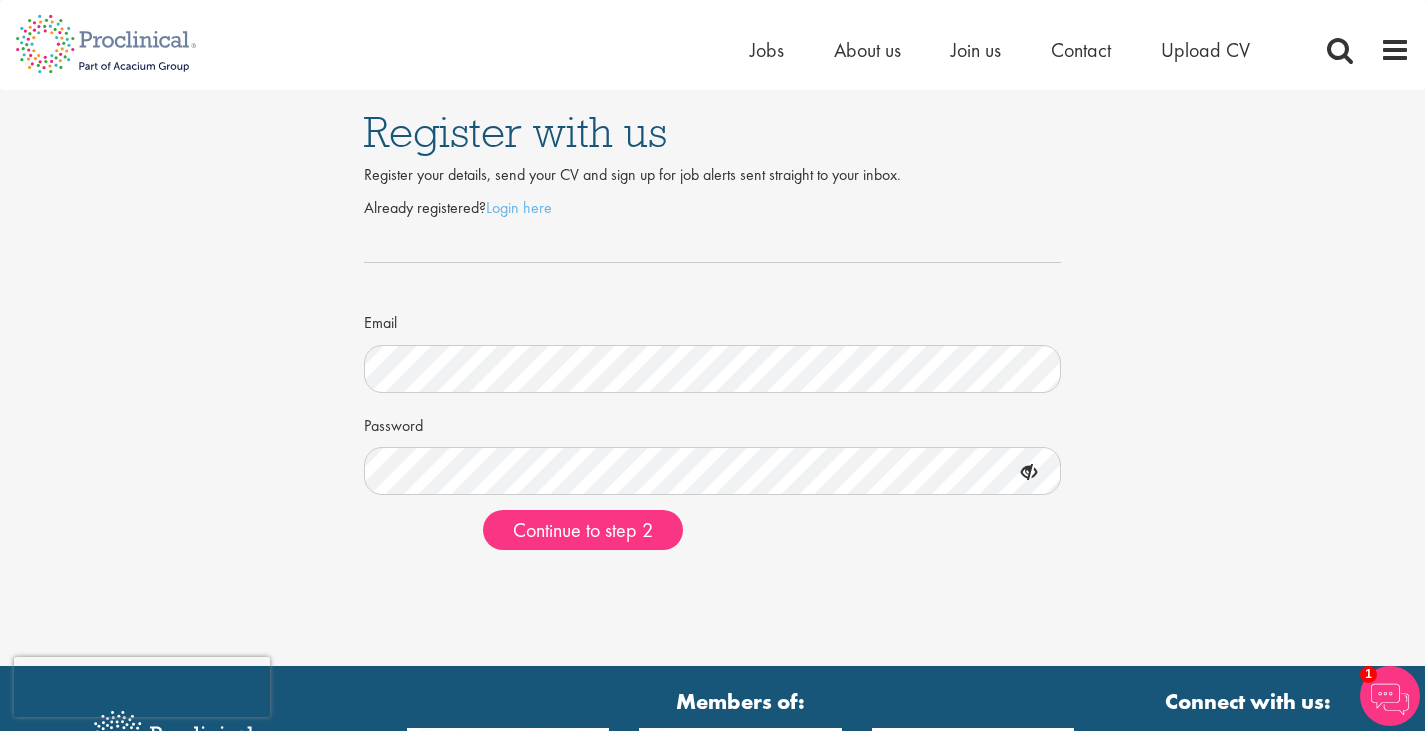 click on "Continue to step 2" at bounding box center [764, 530] 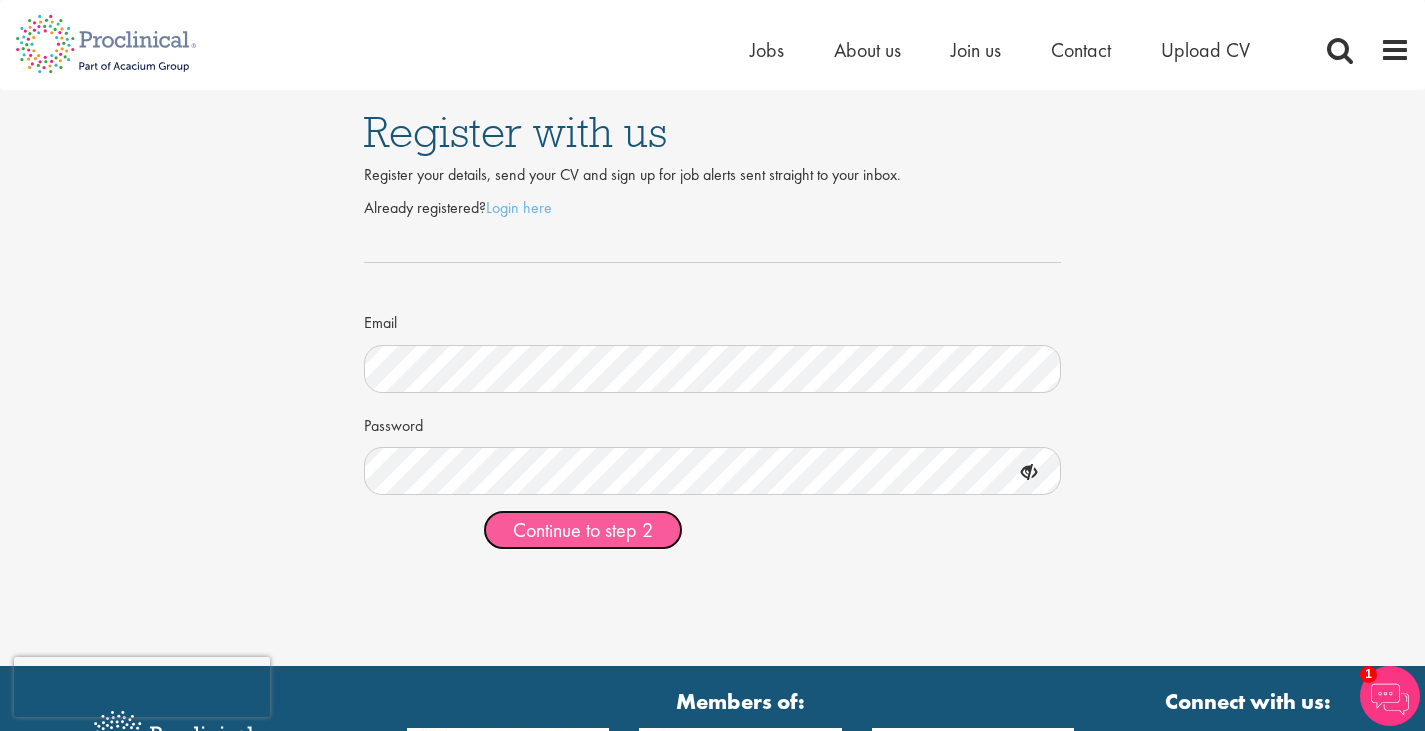 click on "Continue to step 2" at bounding box center (583, 530) 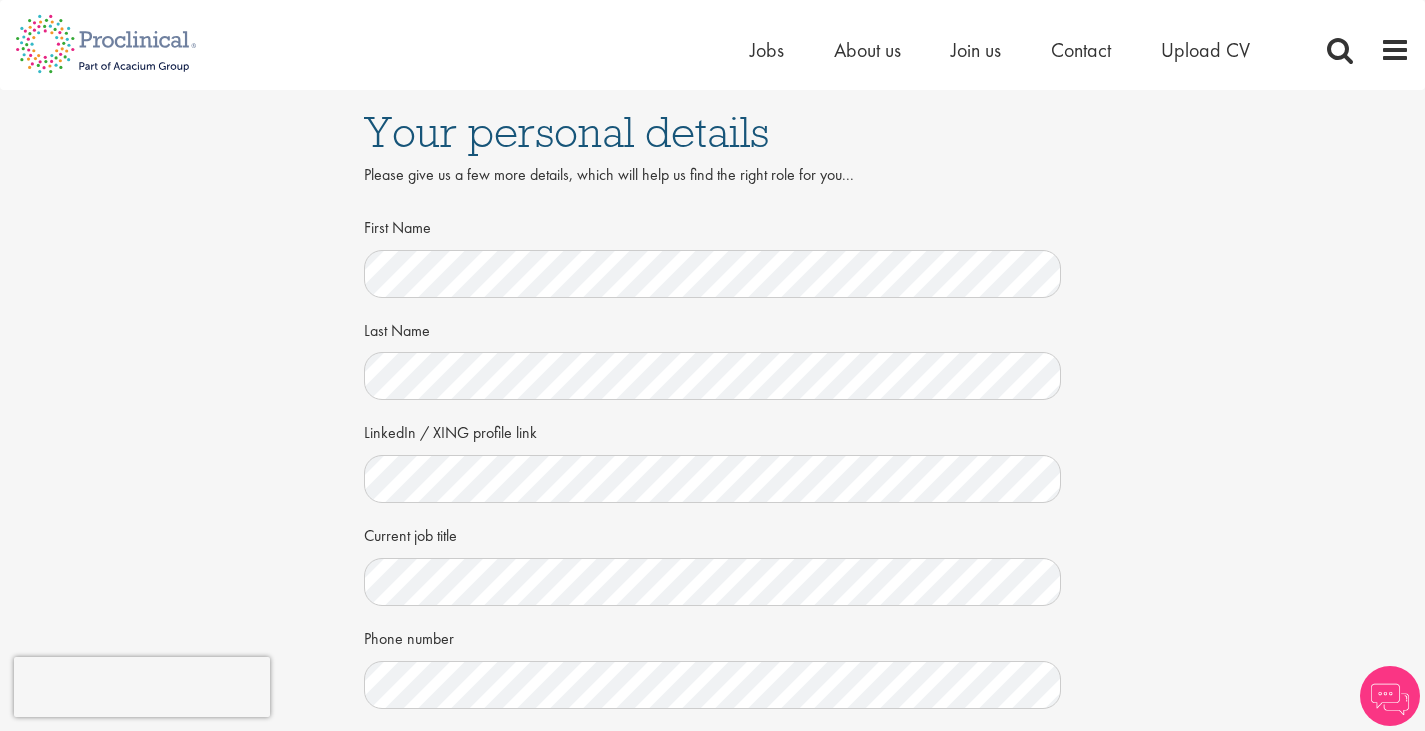 scroll, scrollTop: 0, scrollLeft: 0, axis: both 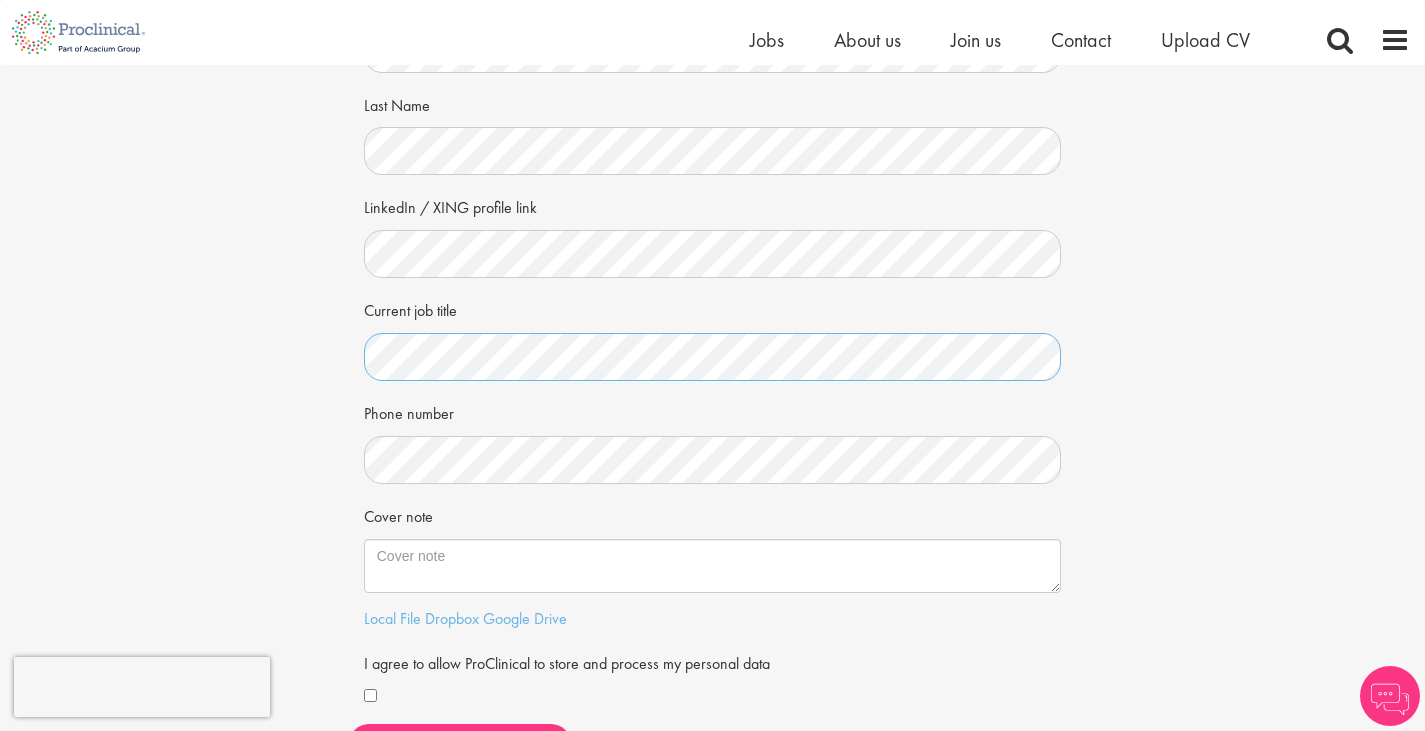 click on "Your personal details
Please give us a few more details, which will help us find the right role for you...
First Name
Last Name
LinkedIn / XING profile link
Current job title
Phone number
Hidden visitor type
Cover note
Local File
Dropbox
Google Drive" at bounding box center (712, 322) 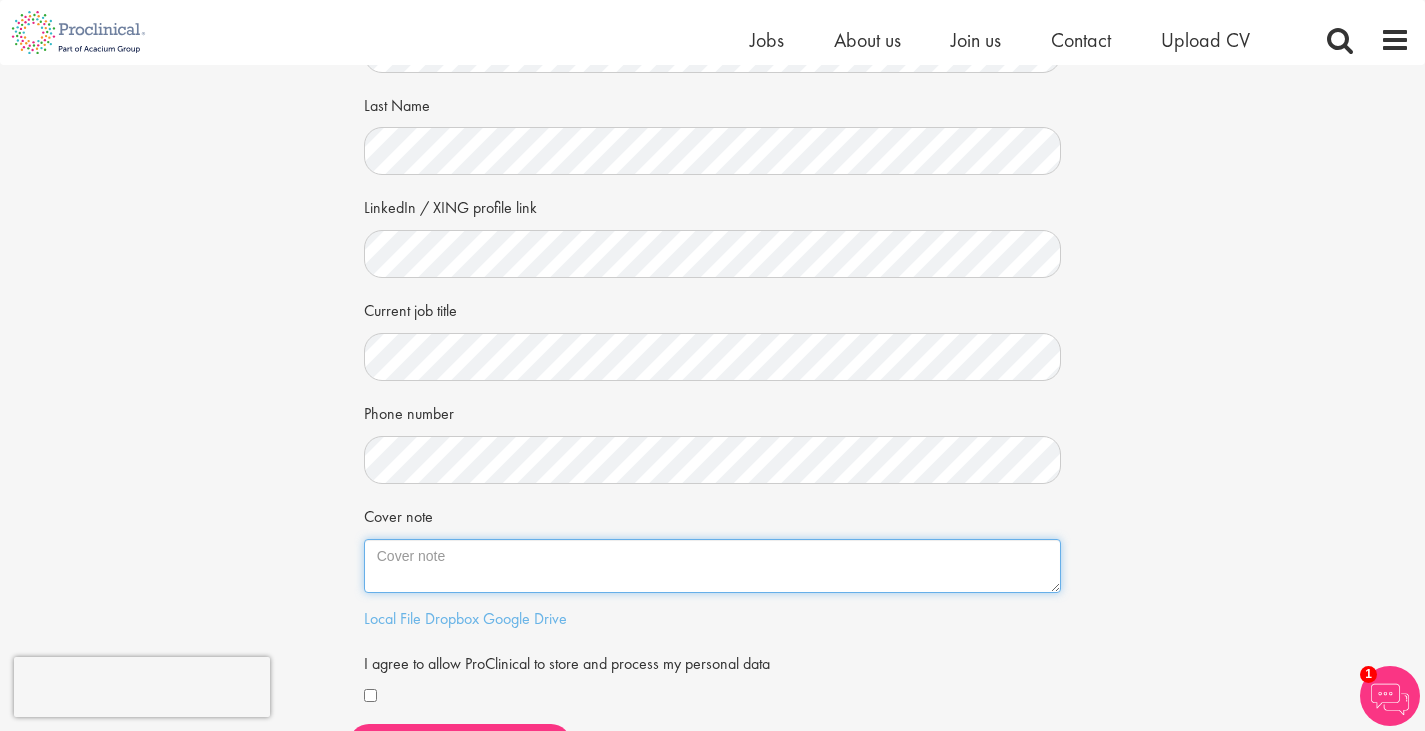 click on "Cover note" at bounding box center [713, 566] 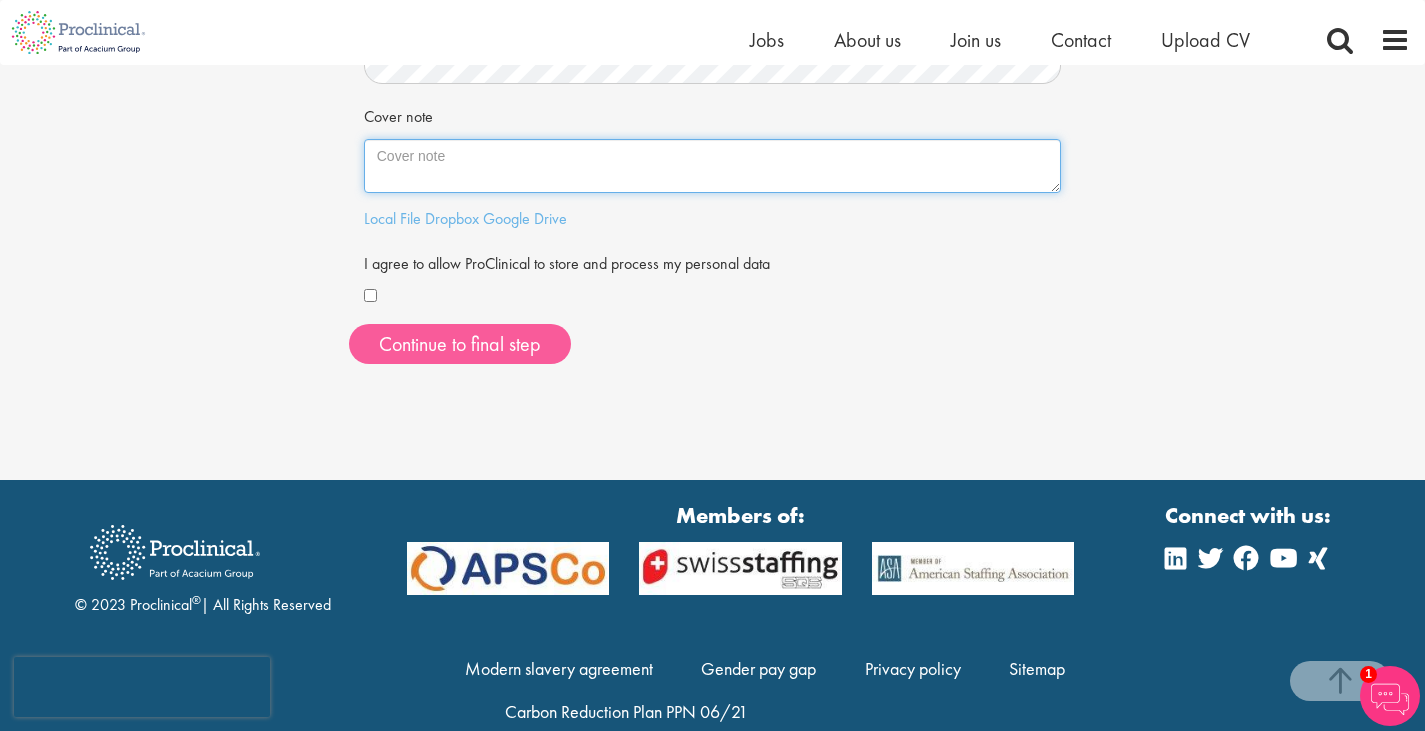scroll, scrollTop: 500, scrollLeft: 0, axis: vertical 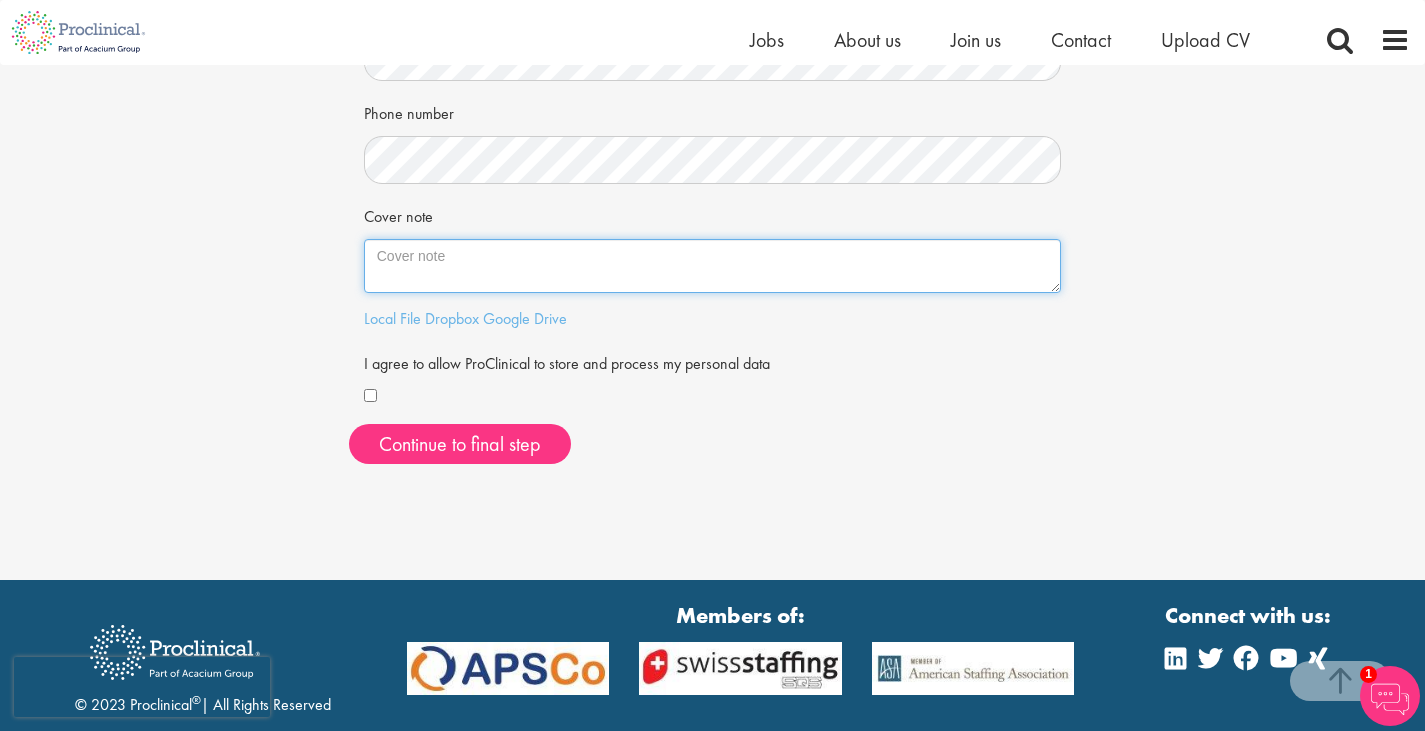 click on "Cover note" at bounding box center (713, 266) 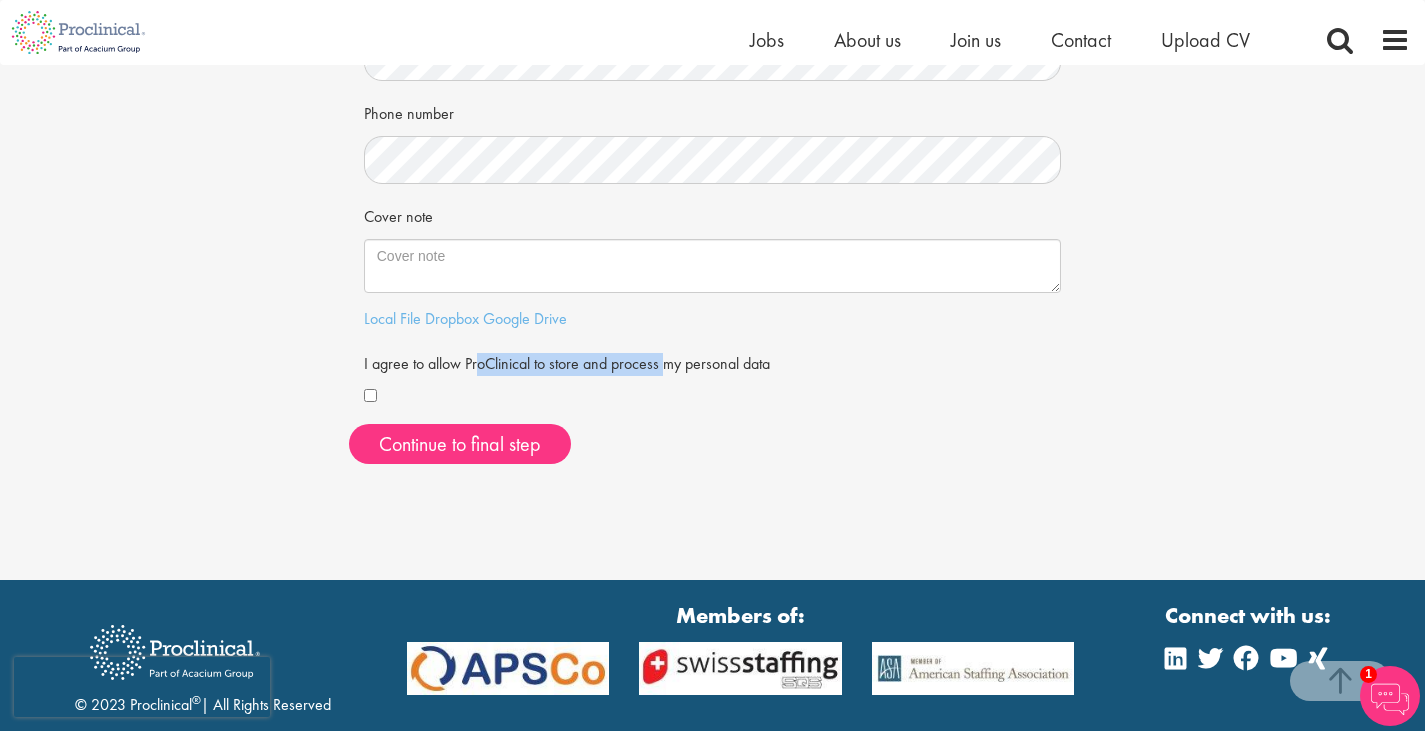 drag, startPoint x: 476, startPoint y: 365, endPoint x: 666, endPoint y: 363, distance: 190.01053 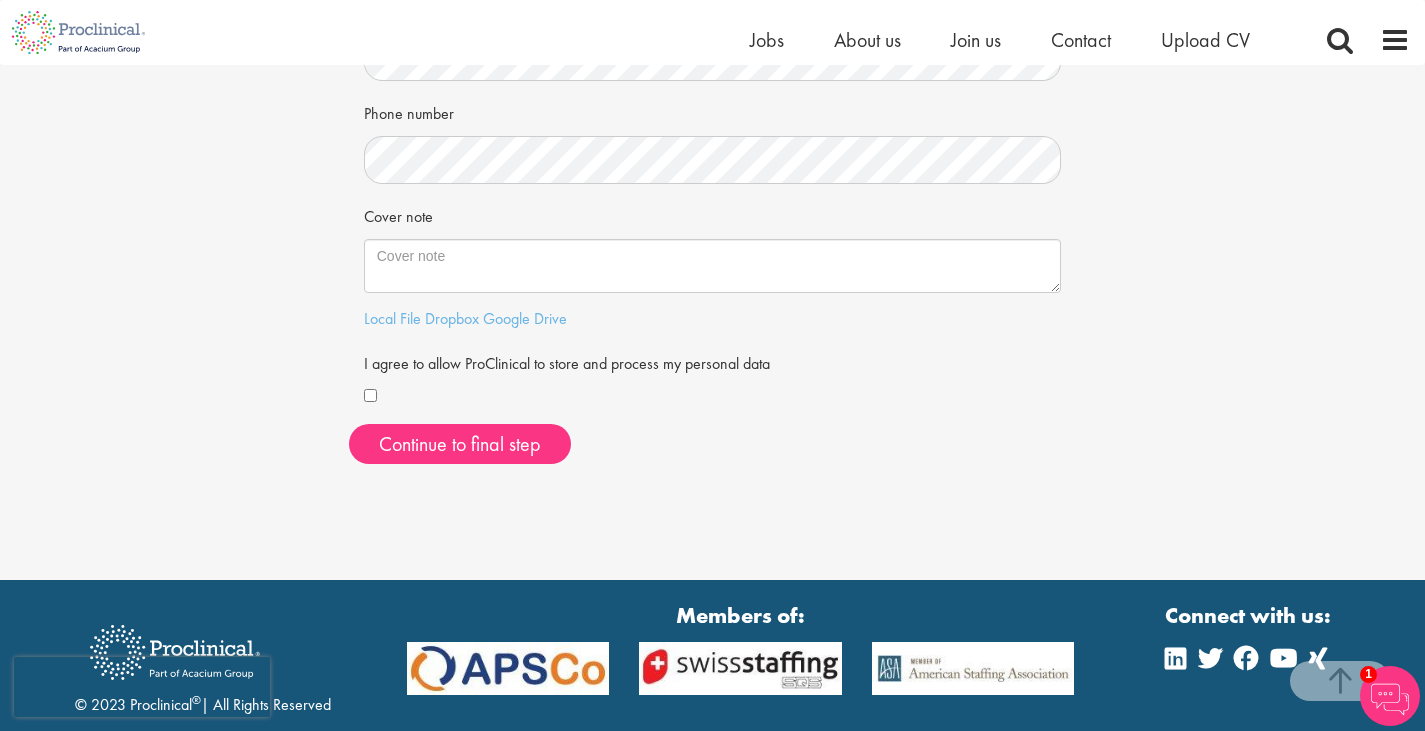 click on "I agree to allow ProClinical to store and process my personal data" at bounding box center (567, 361) 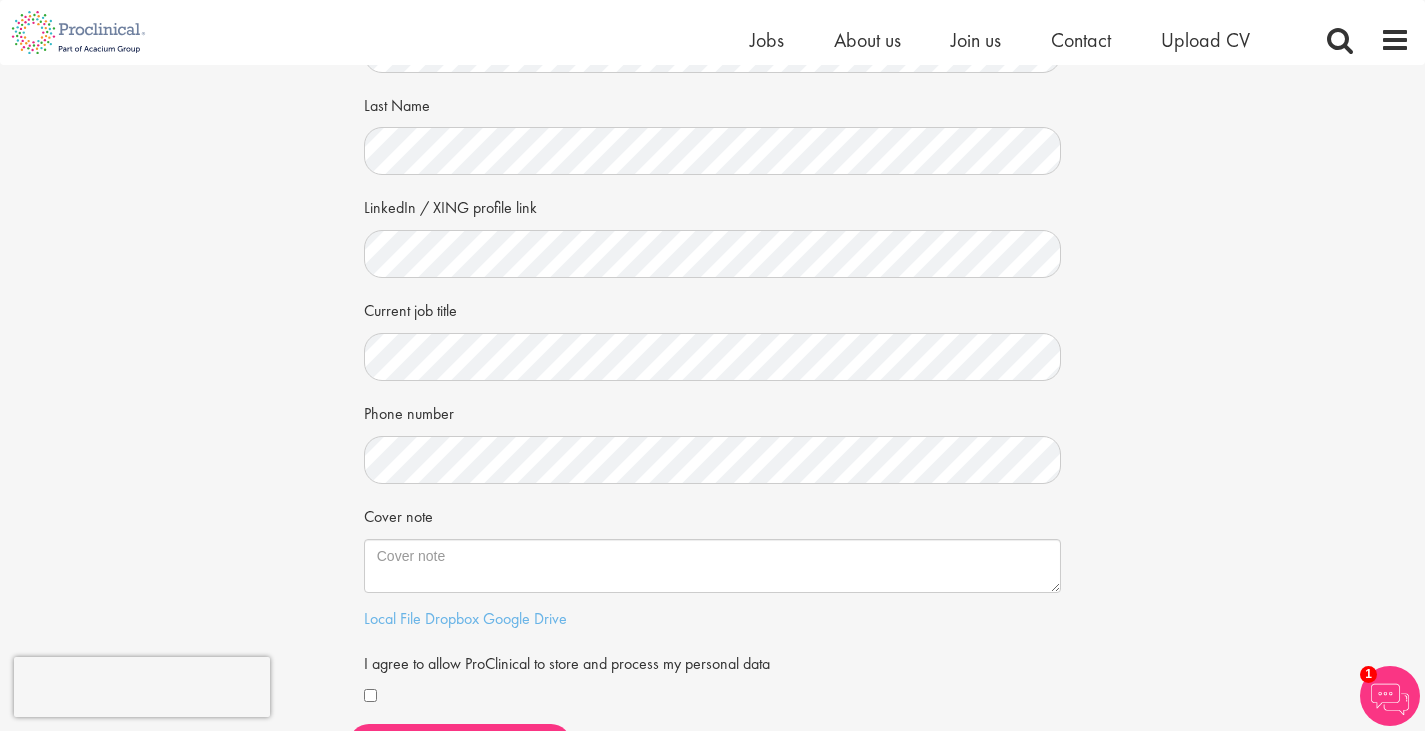 scroll, scrollTop: 0, scrollLeft: 0, axis: both 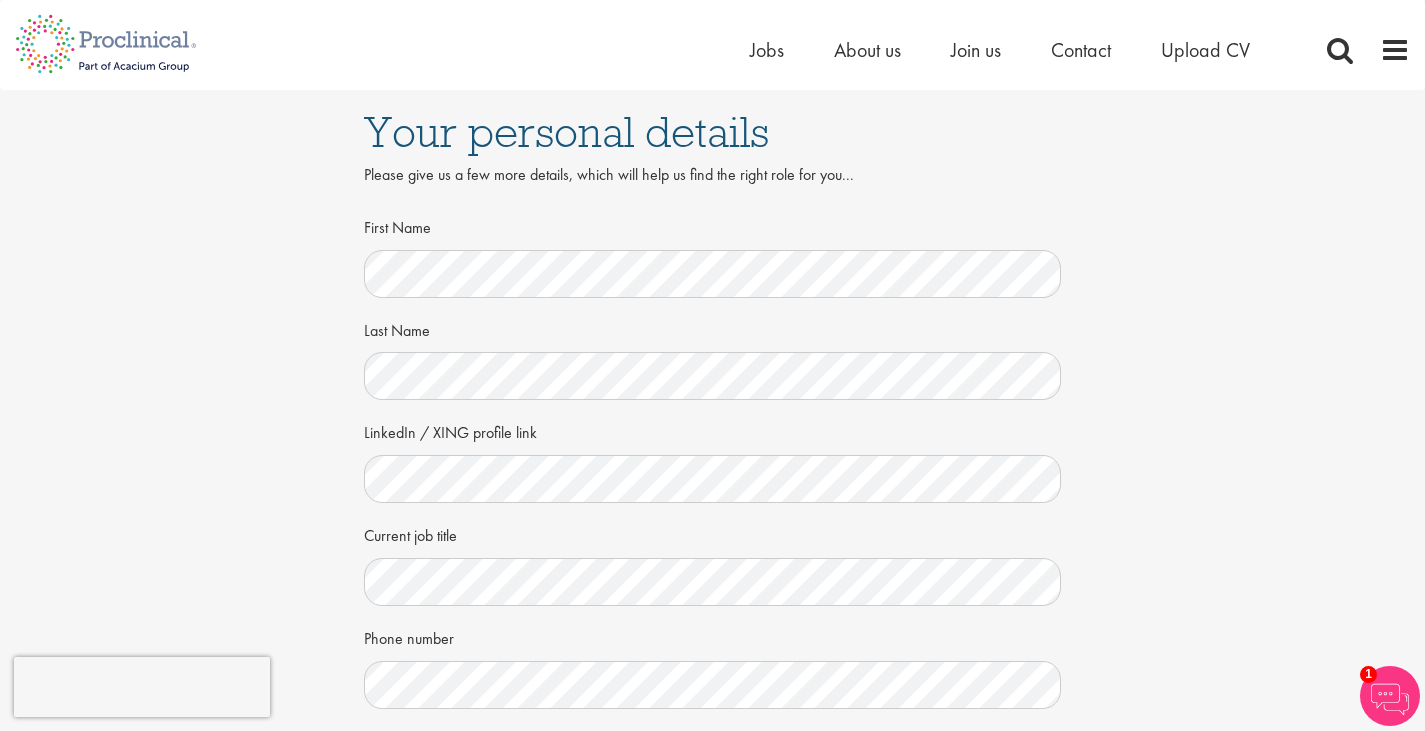 click on "Please give us a few more details, which will help us find the right role for you..." at bounding box center [713, 187] 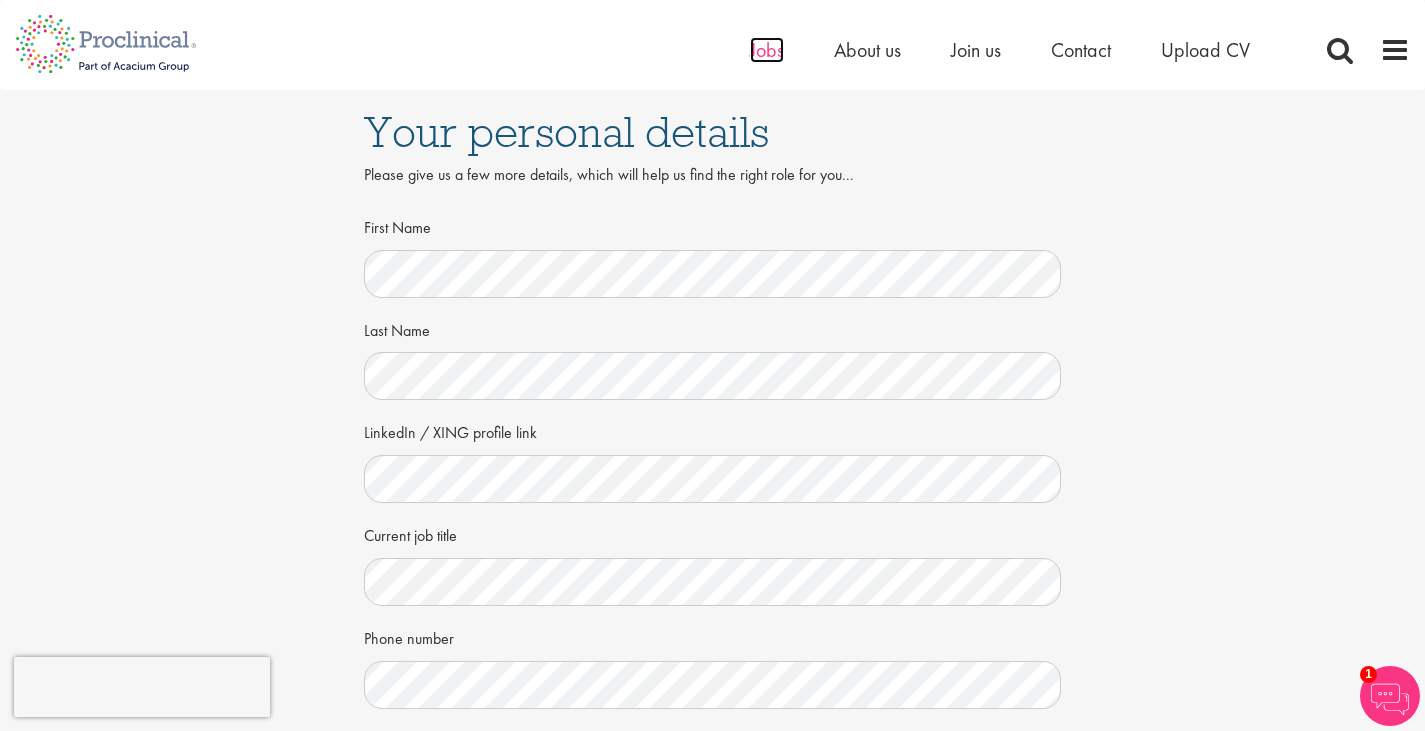 click on "Jobs" at bounding box center [767, 50] 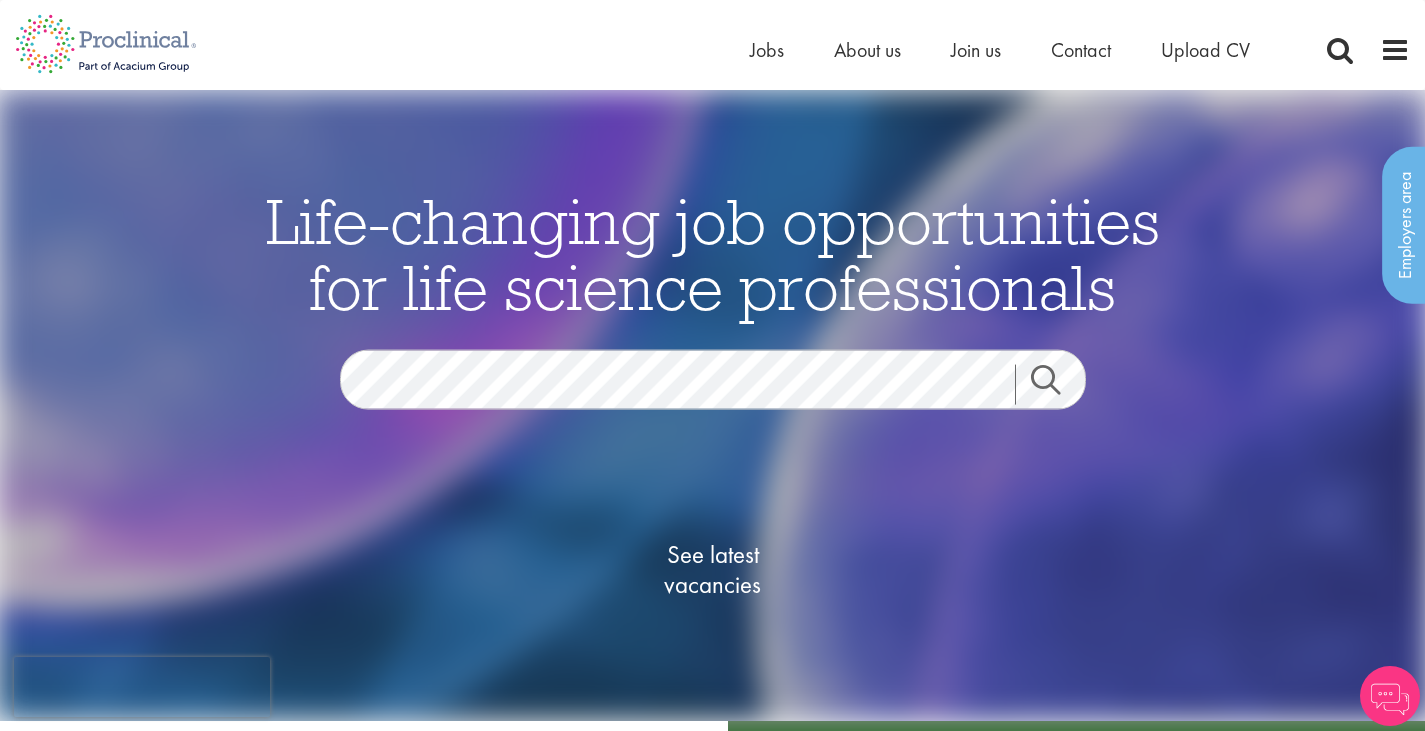 scroll, scrollTop: 0, scrollLeft: 0, axis: both 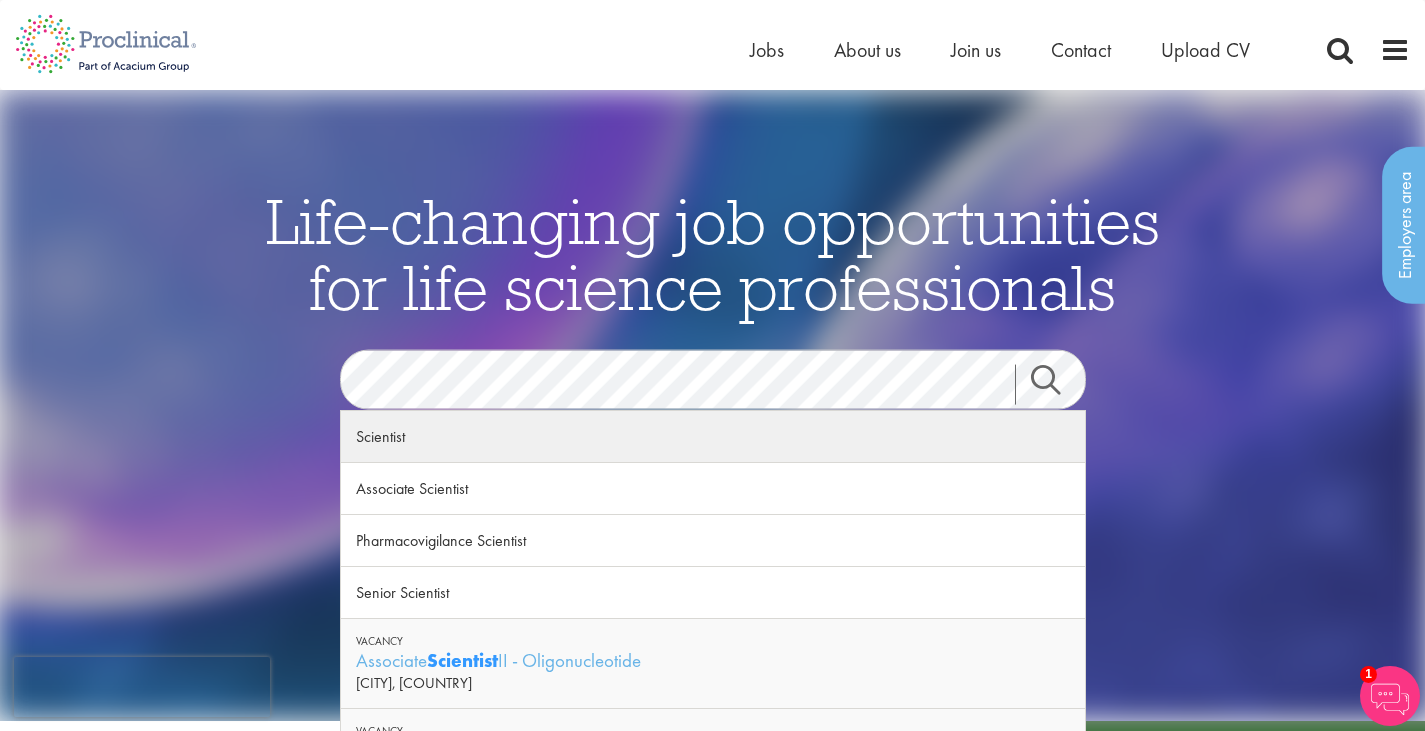 click on "Scientist" at bounding box center [713, 437] 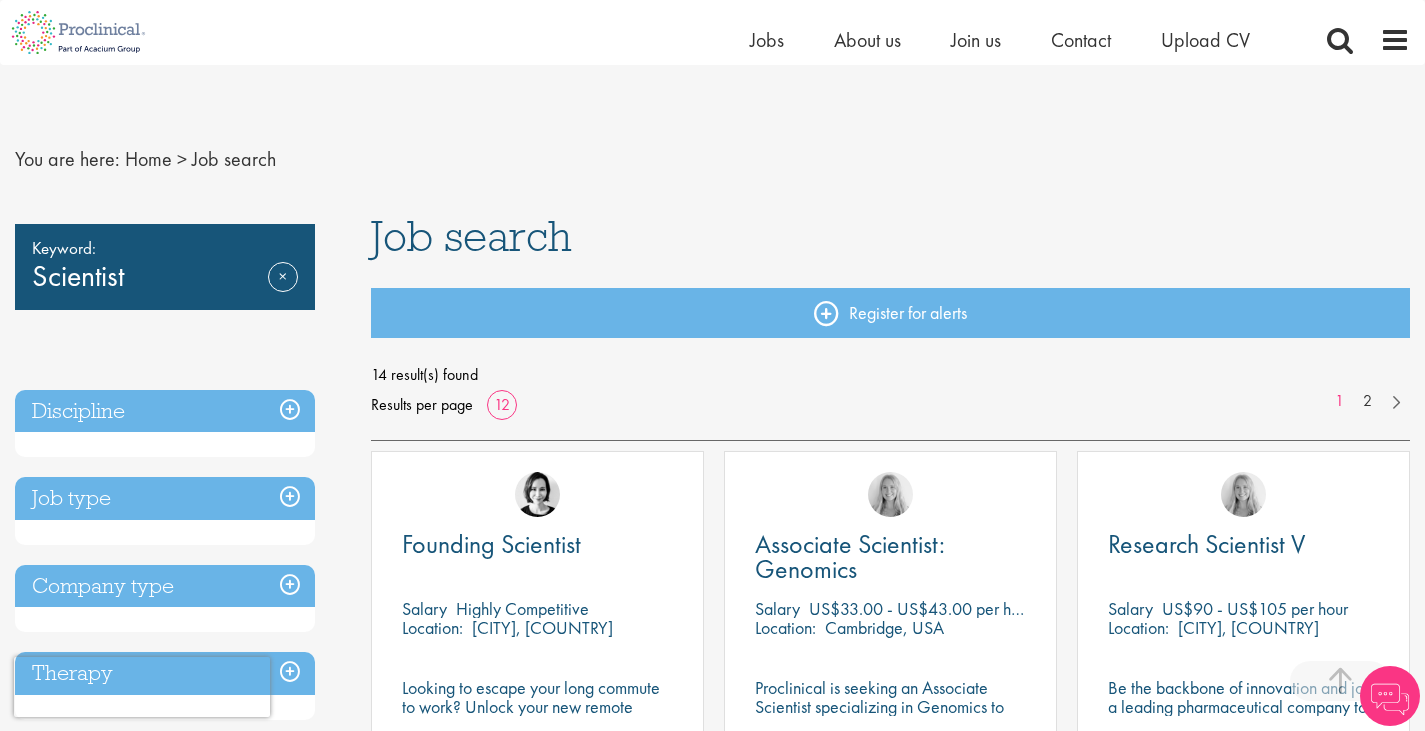 scroll, scrollTop: 400, scrollLeft: 0, axis: vertical 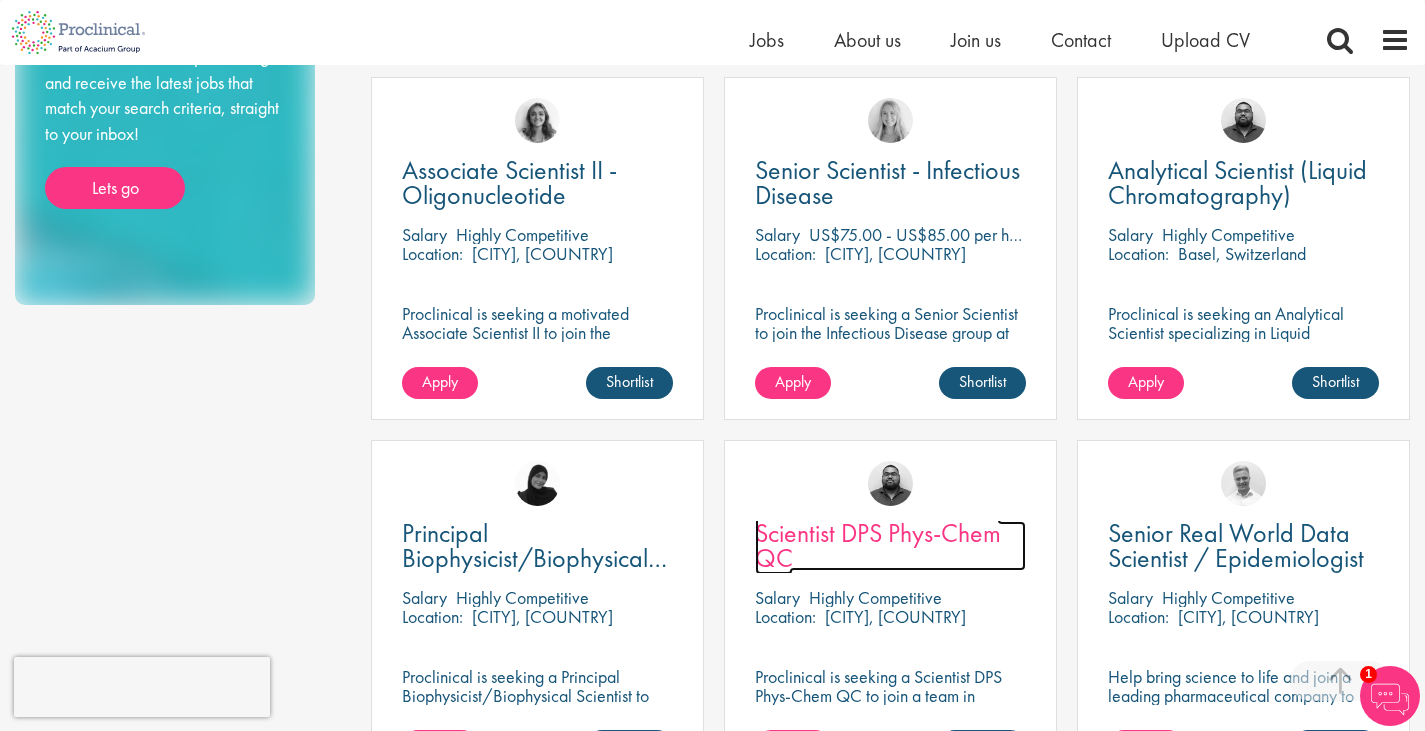 click on "Scientist DPS Phys-Chem QC" at bounding box center [878, 545] 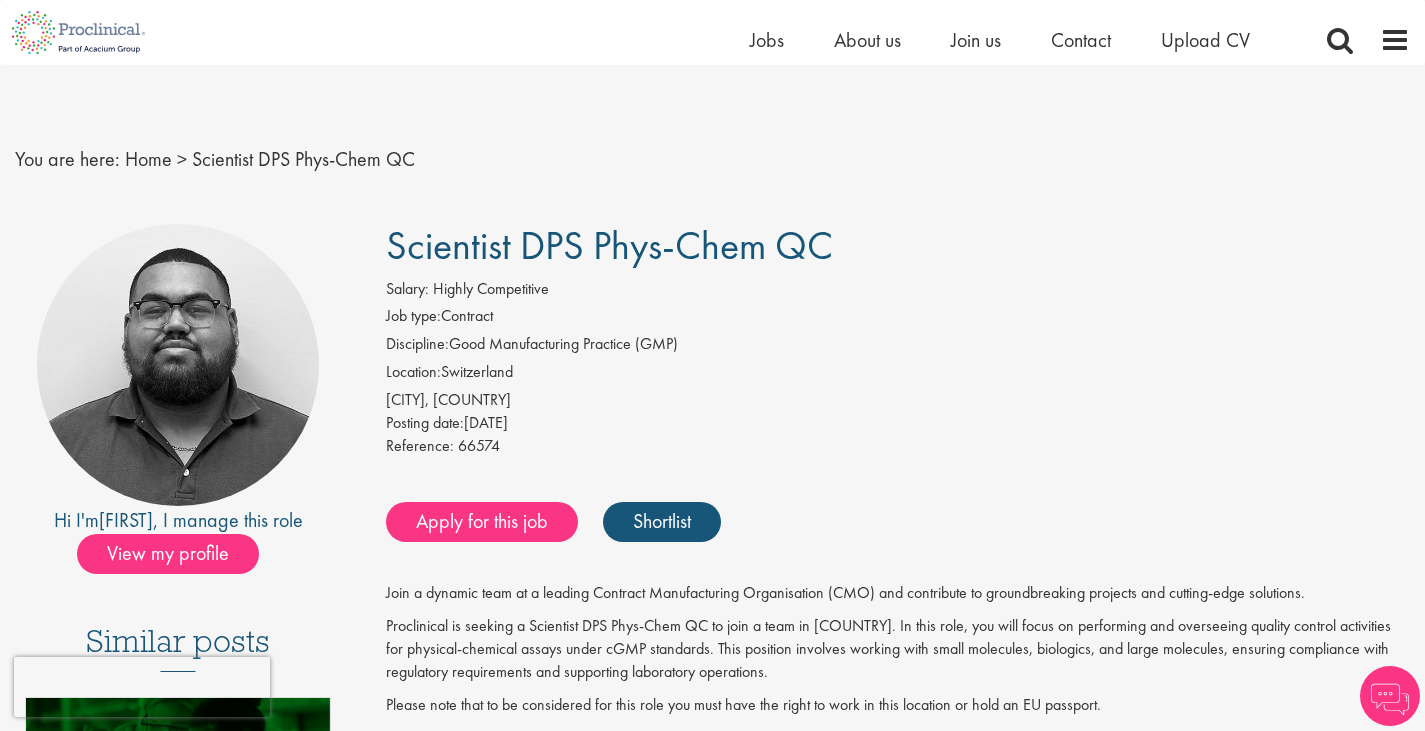 scroll, scrollTop: 200, scrollLeft: 0, axis: vertical 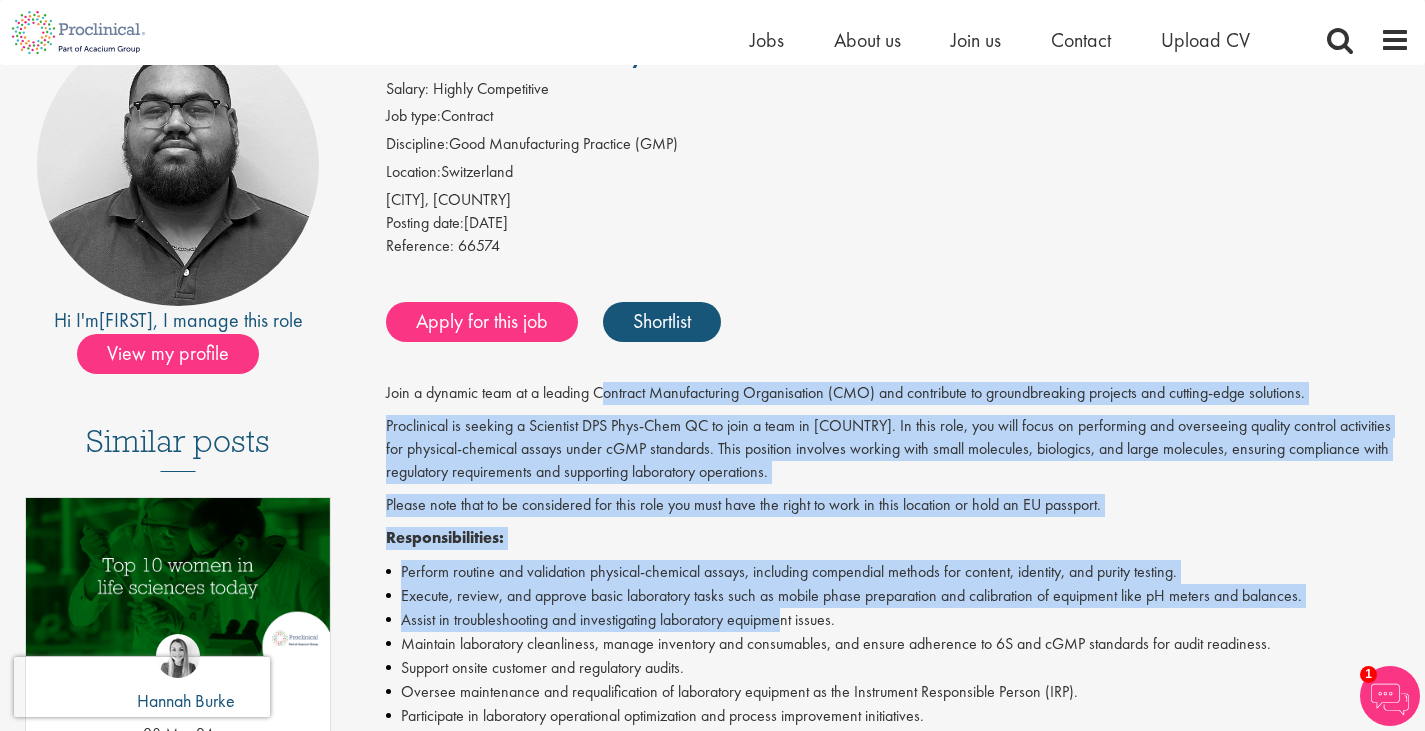 drag, startPoint x: 609, startPoint y: 392, endPoint x: 787, endPoint y: 631, distance: 298.00168 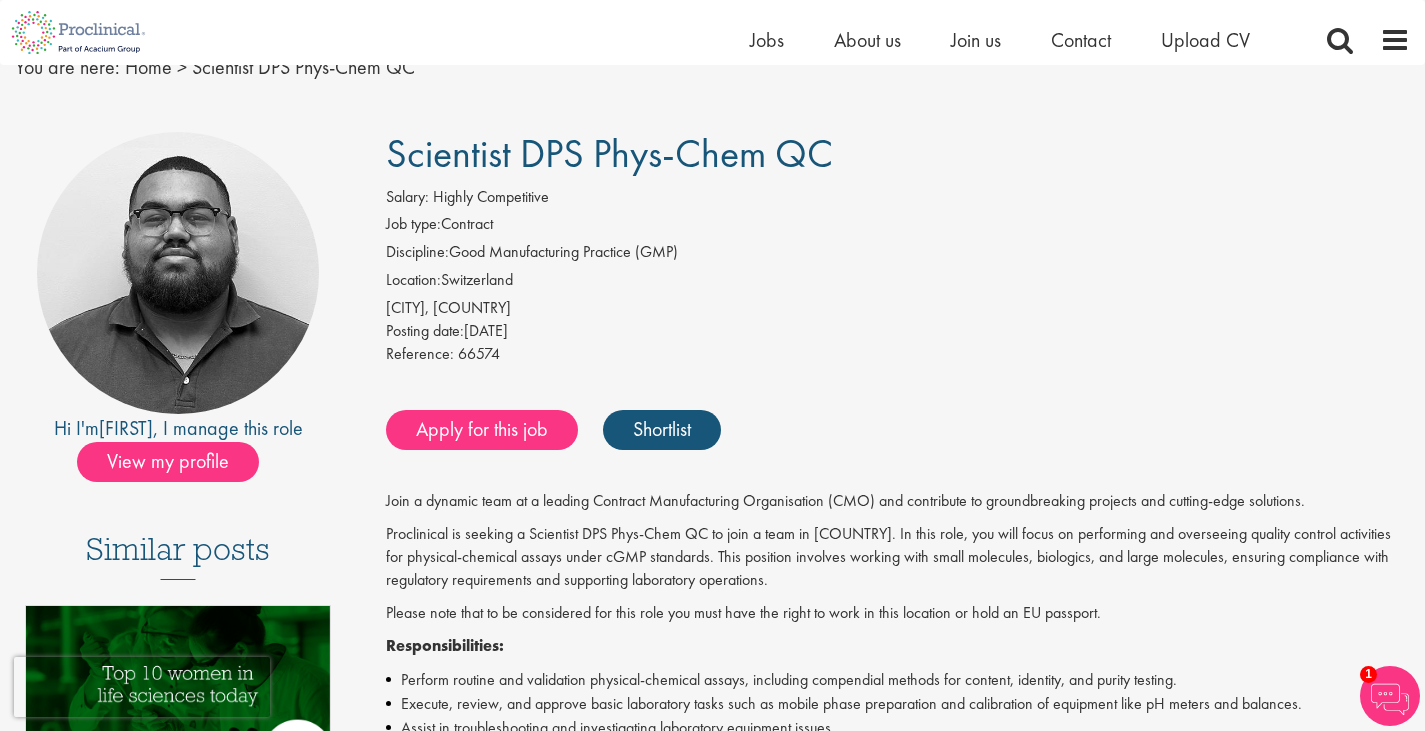 scroll, scrollTop: 0, scrollLeft: 0, axis: both 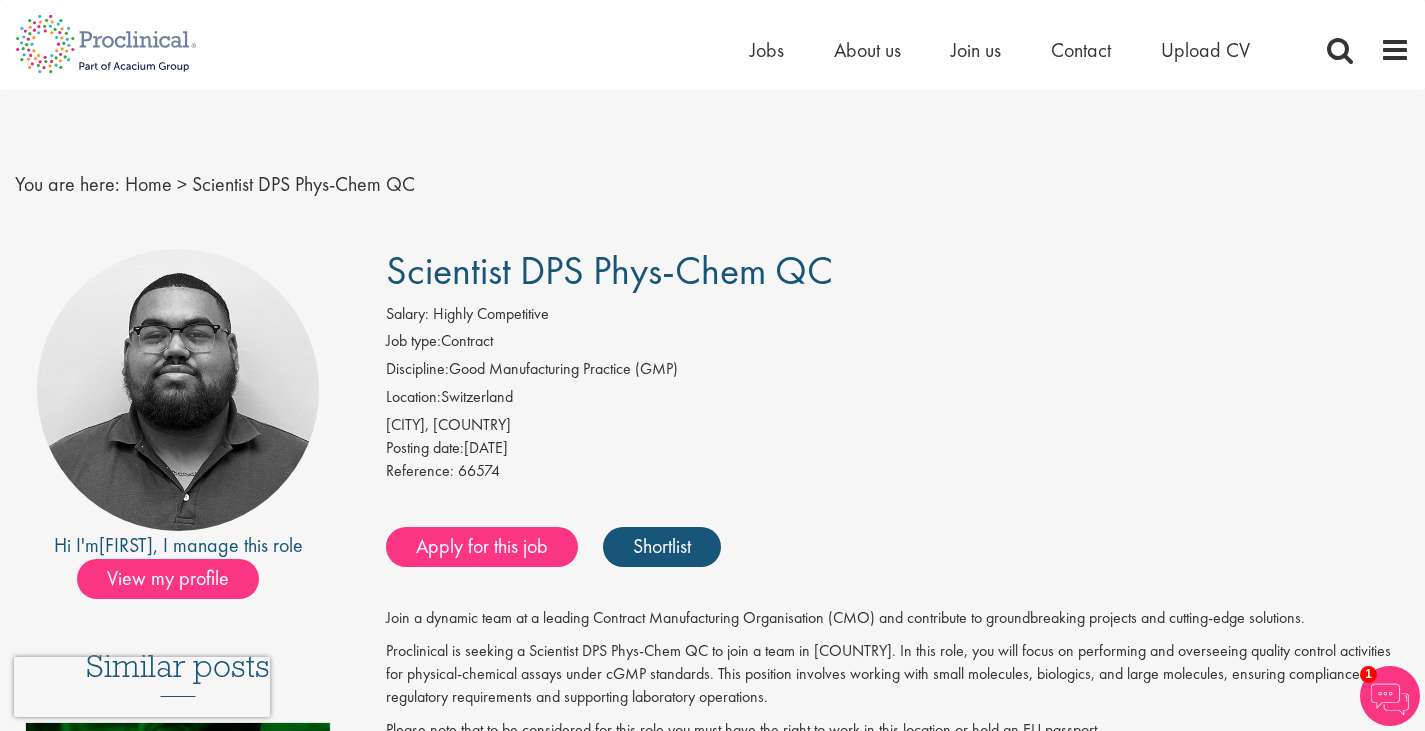 click on "Reference:
66574" at bounding box center [898, 474] 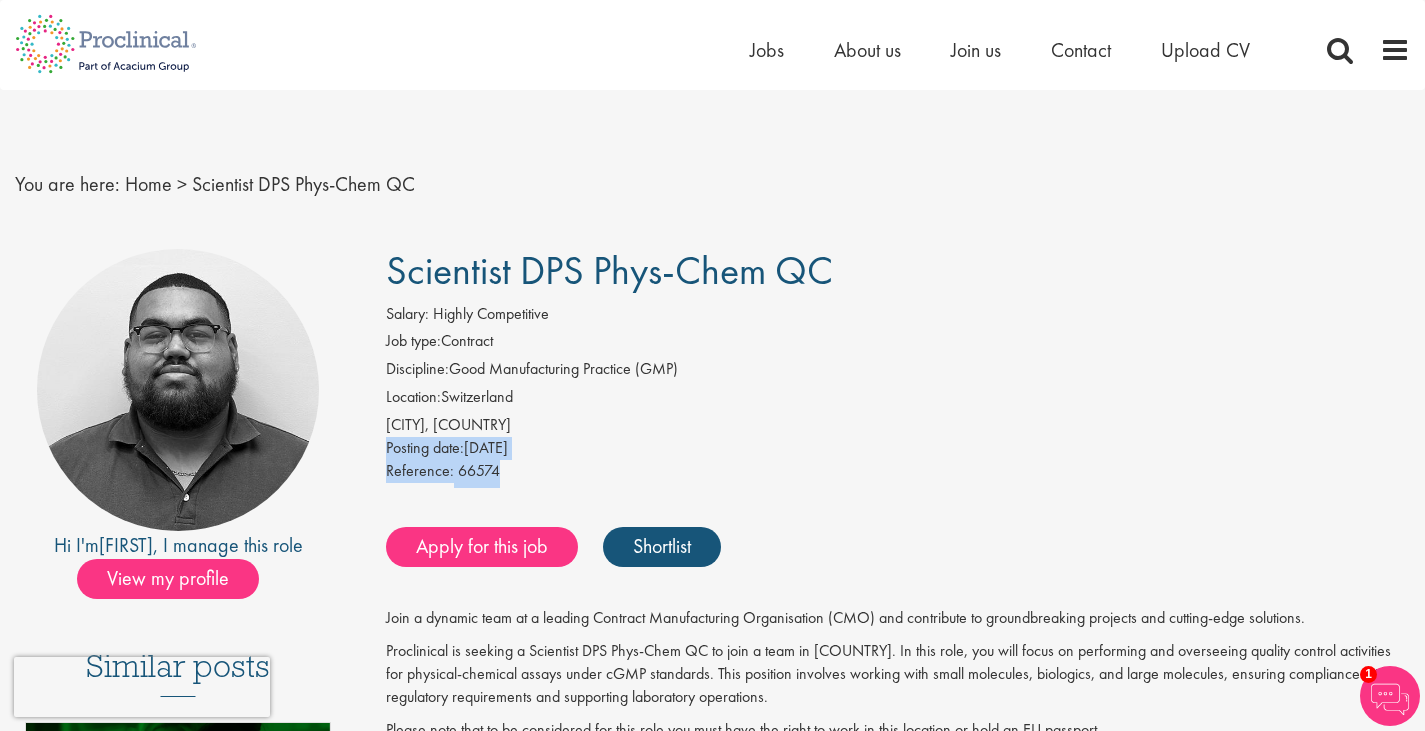 drag, startPoint x: 579, startPoint y: 472, endPoint x: 874, endPoint y: 422, distance: 299.20728 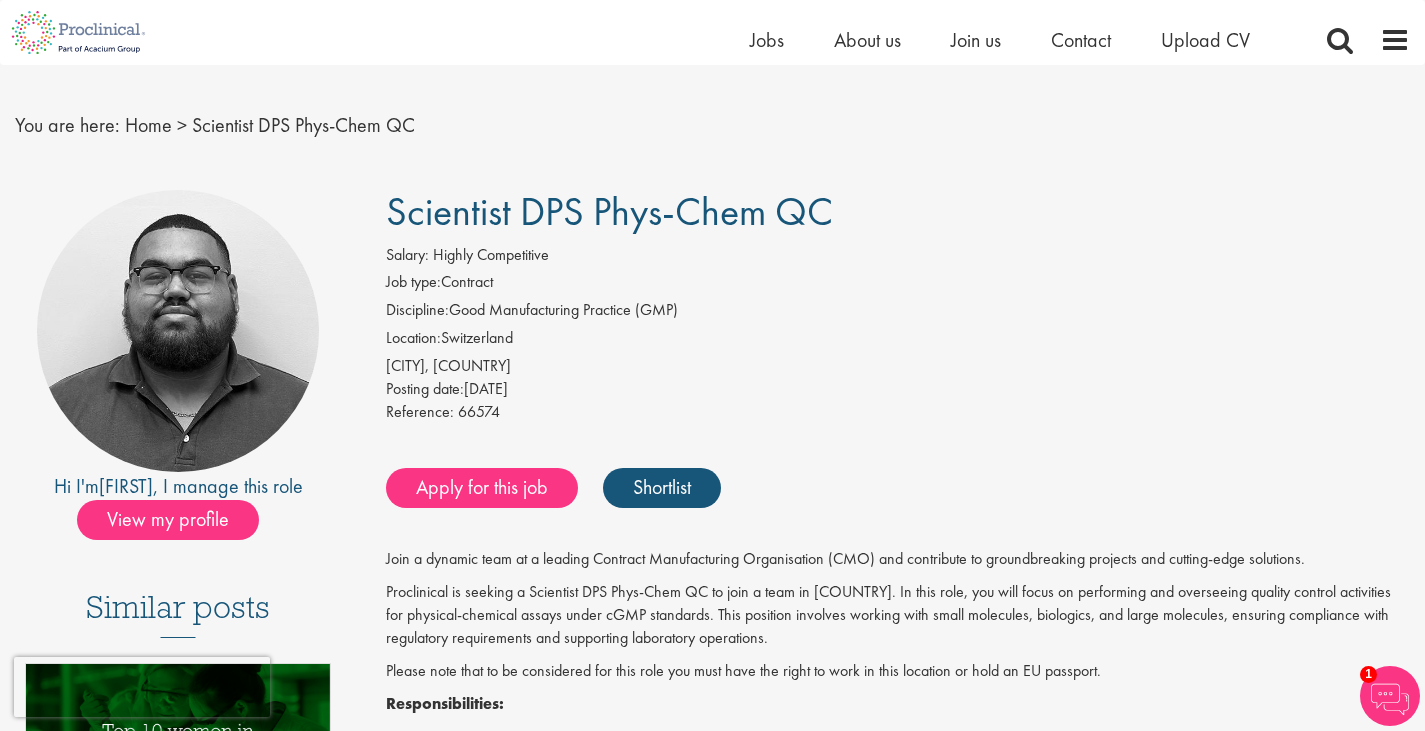 scroll, scrollTop: 0, scrollLeft: 0, axis: both 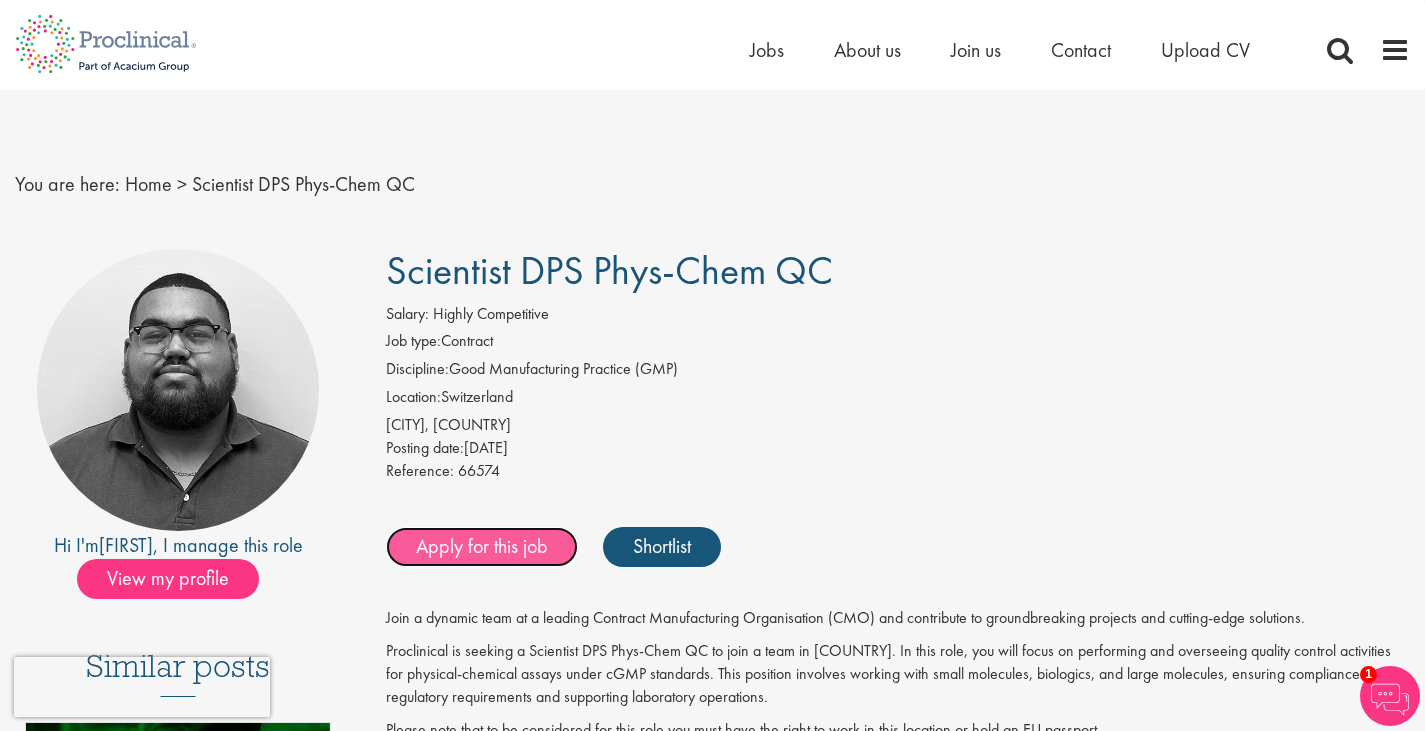 click on "Apply for this job" at bounding box center [482, 547] 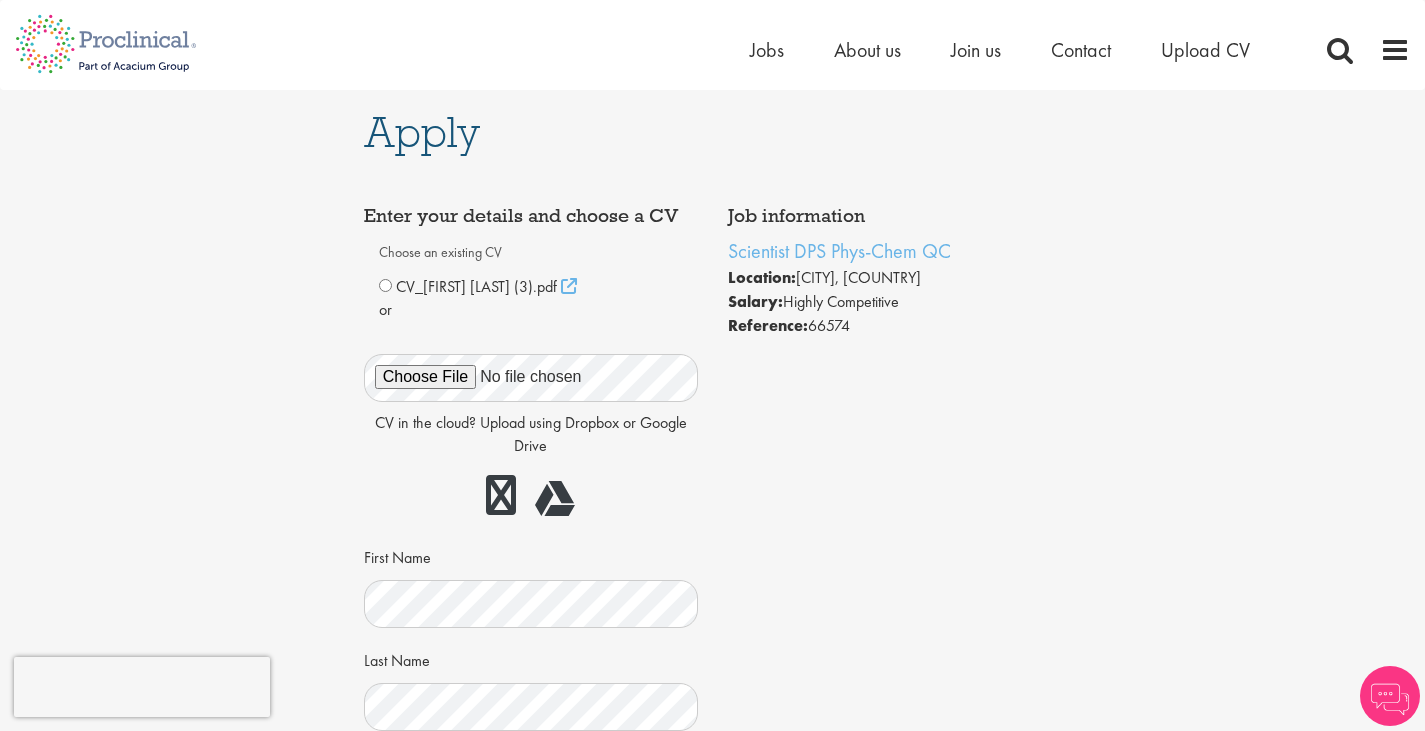scroll, scrollTop: 0, scrollLeft: 0, axis: both 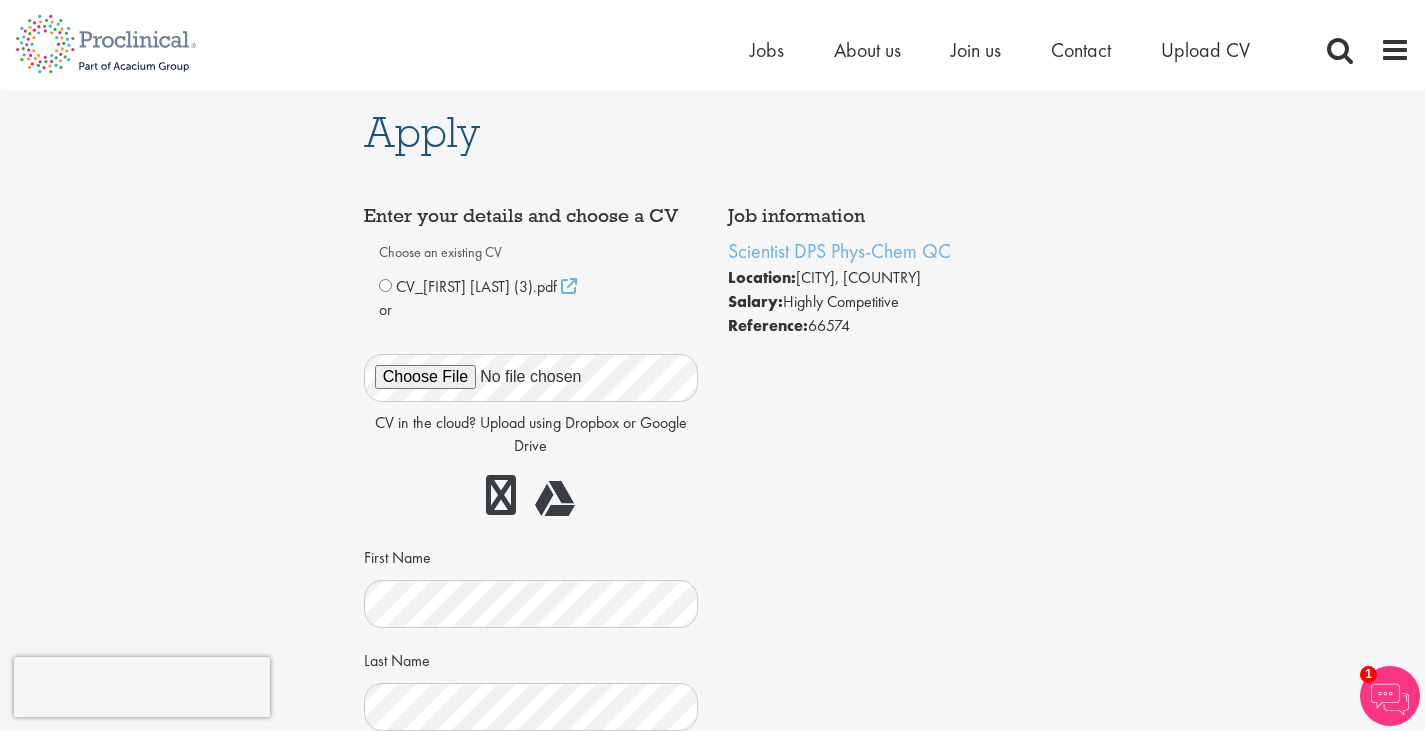 click on "CV in the cloud? Upload using Dropbox or Google Drive" at bounding box center (531, 435) 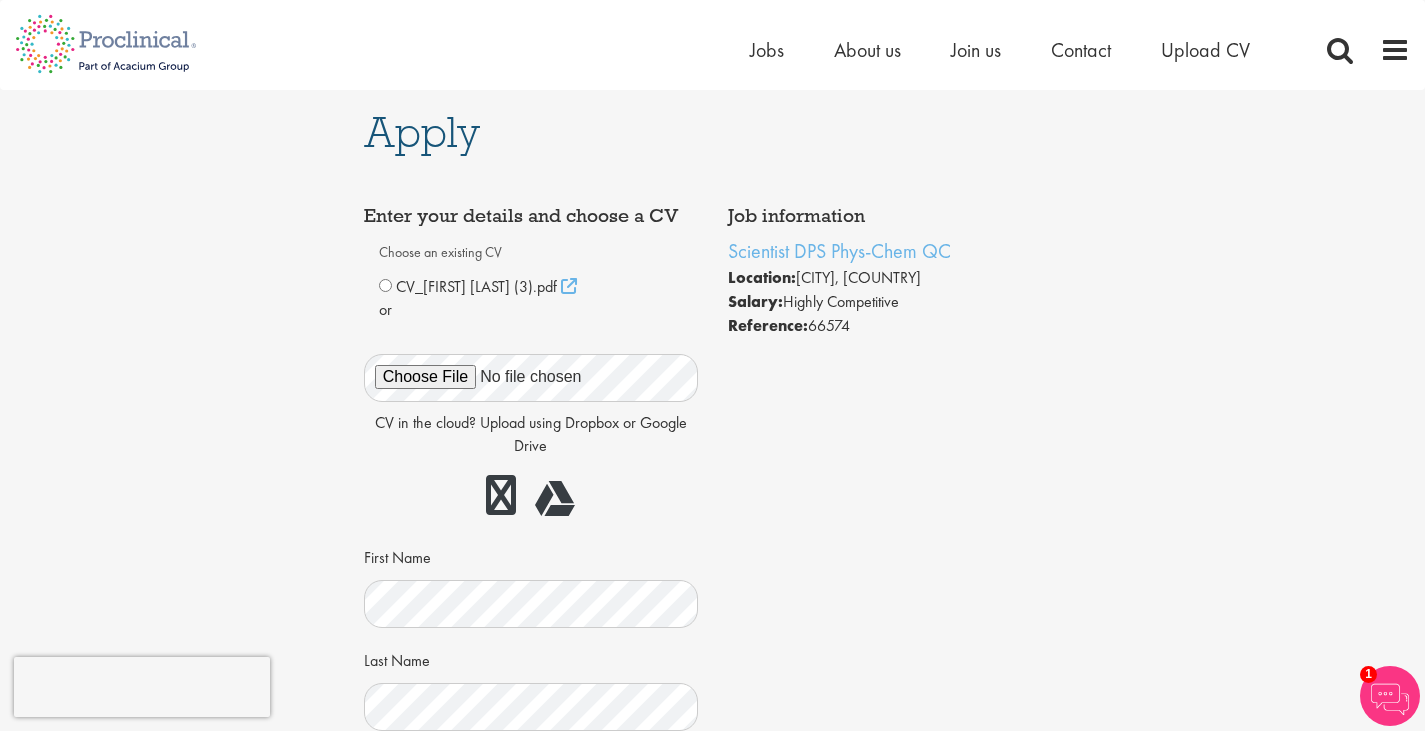 click on "Reference:
66574" at bounding box center [895, 326] 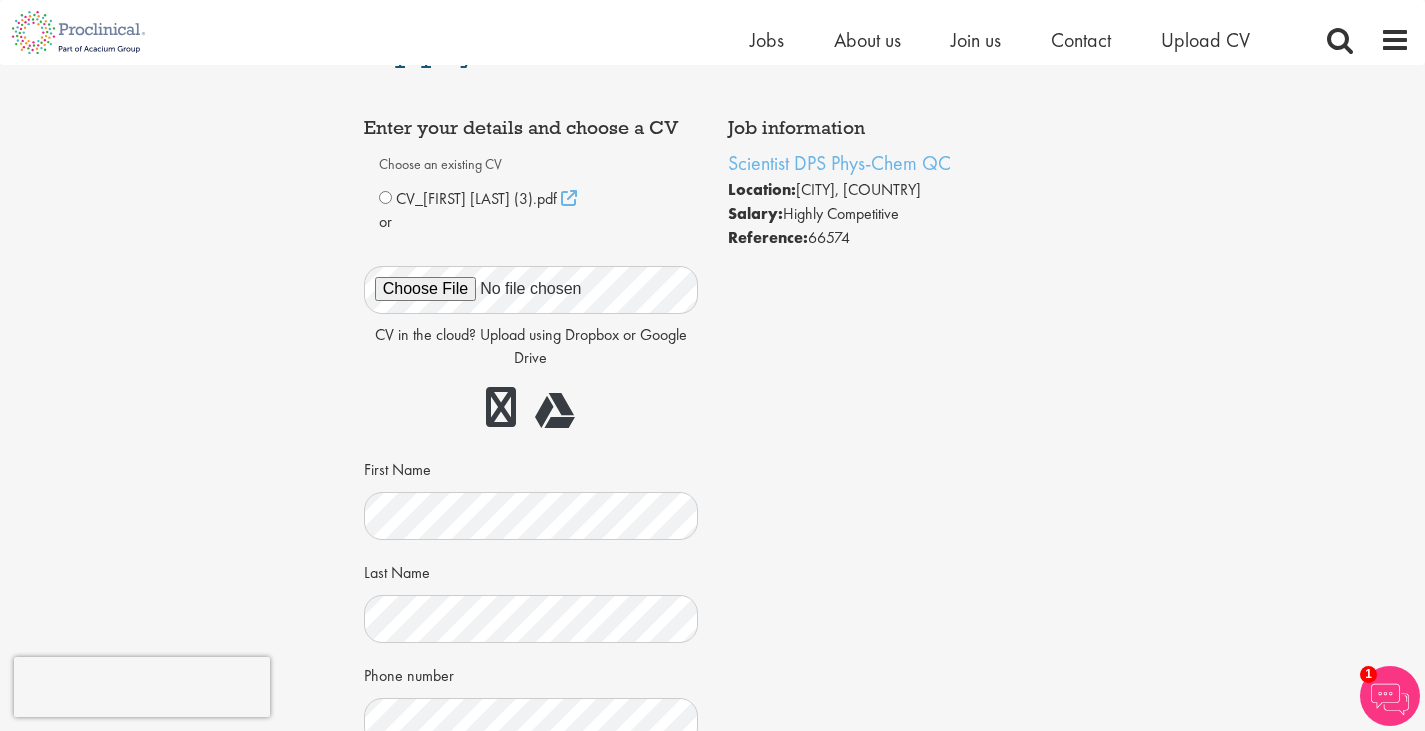 scroll, scrollTop: 0, scrollLeft: 0, axis: both 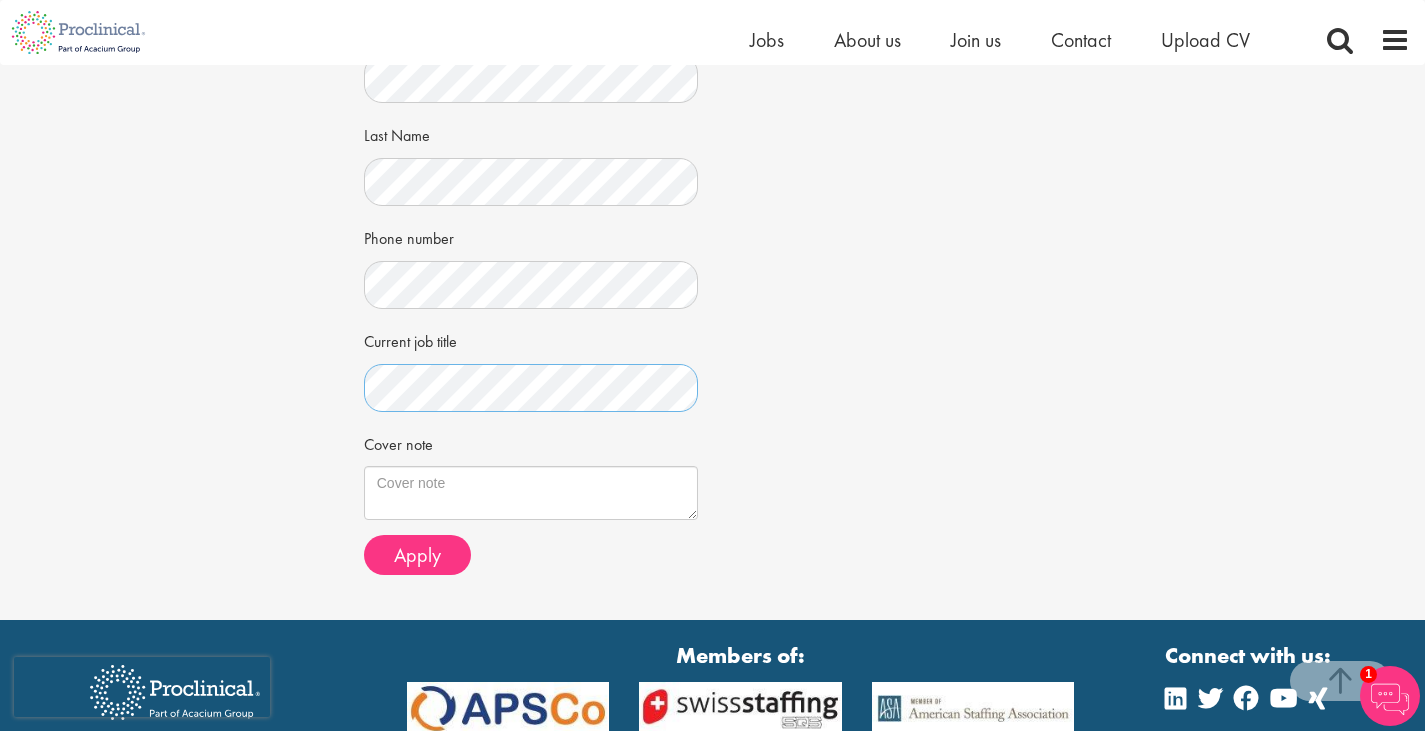 click on "Apply
Job information
Scientist DPS Phys-Chem QC
Location:
Visp, Switzerland
Salary:
Highly Competitive
Reference:
66574" at bounding box center (712, 92) 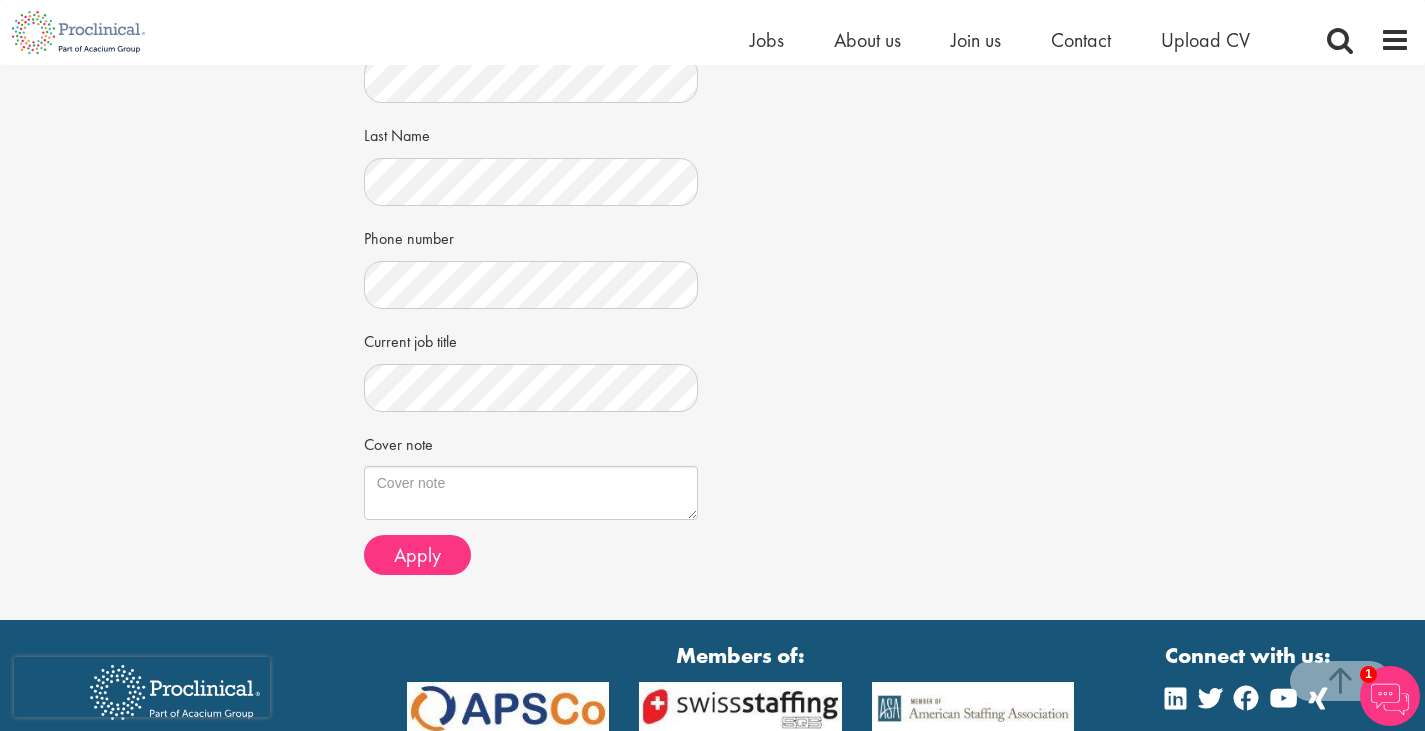 click on "Job information
Scientist DPS Phys-Chem QC
Location:
Visp, Switzerland
Salary:
Highly Competitive
Reference:
66574" at bounding box center [713, 130] 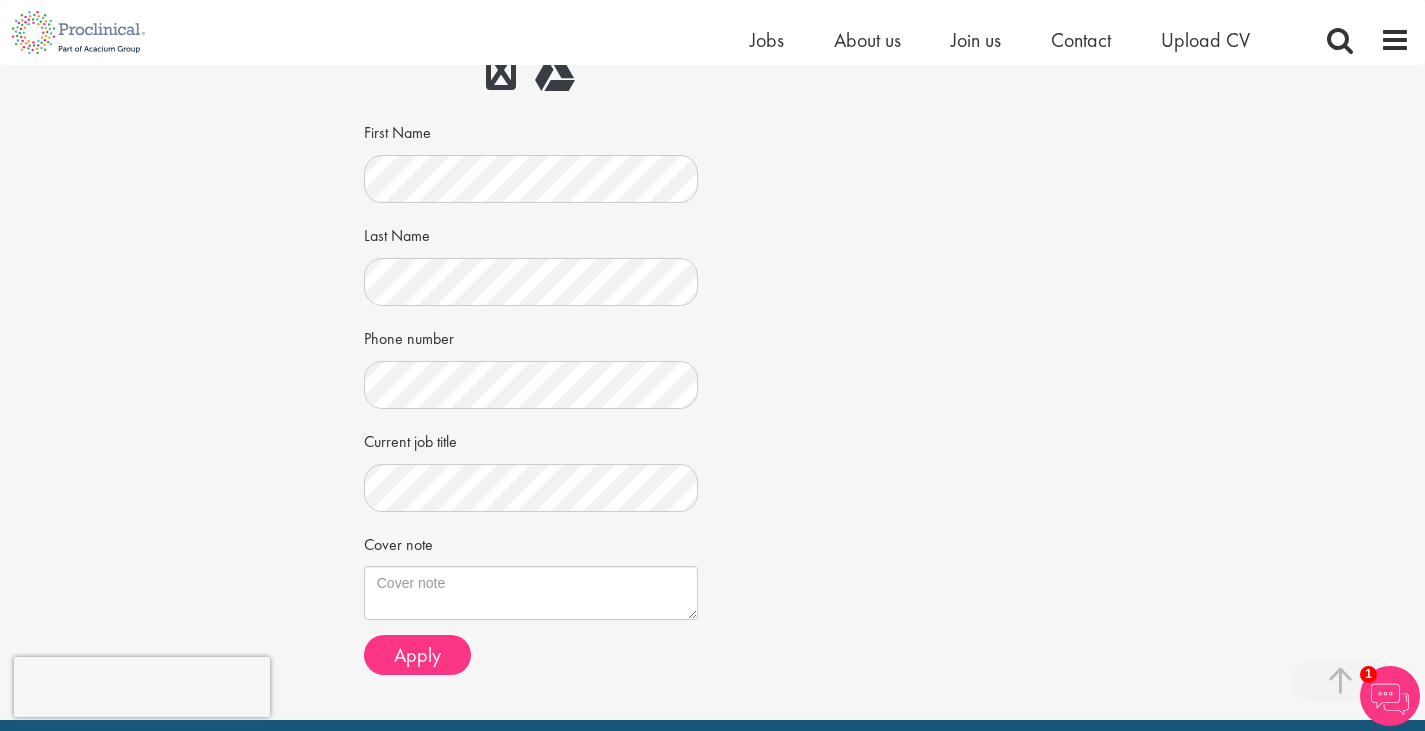 scroll, scrollTop: 600, scrollLeft: 0, axis: vertical 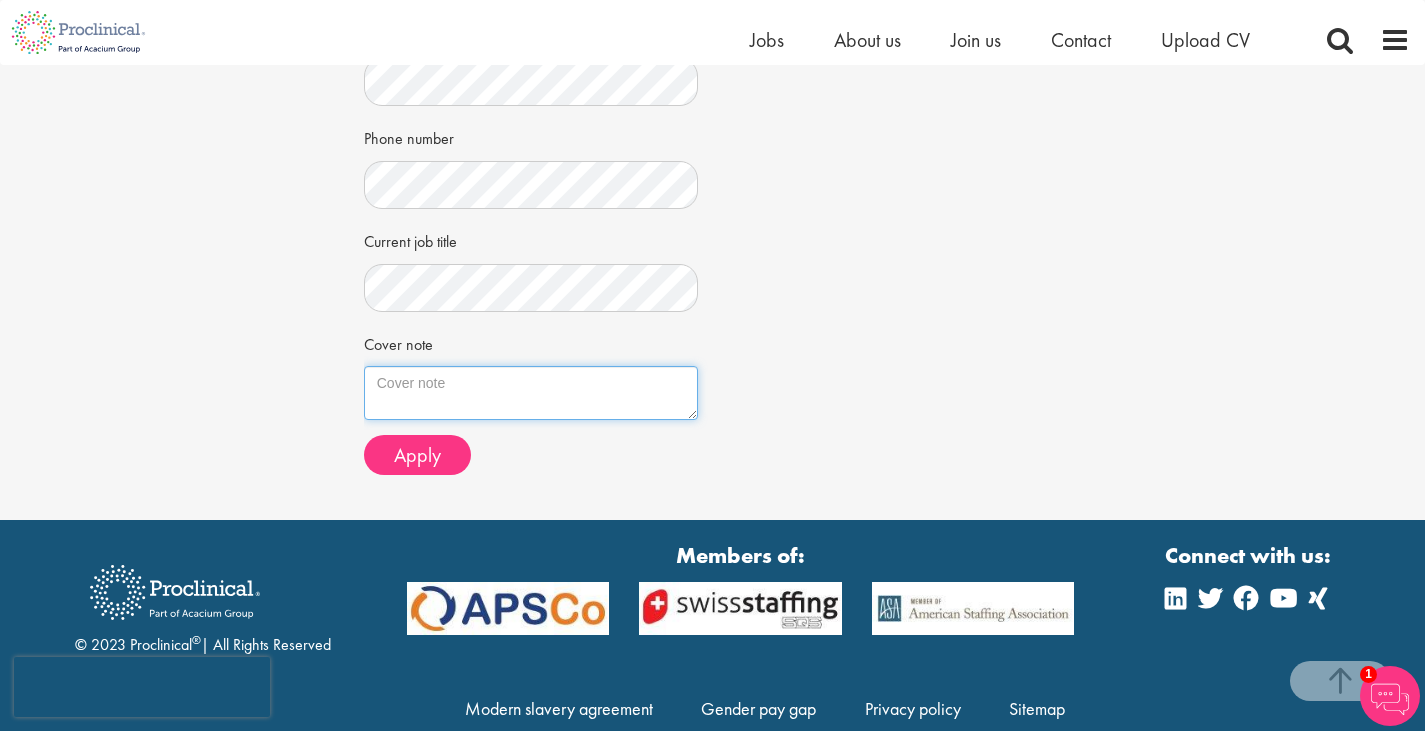 click on "Cover note" at bounding box center (531, 393) 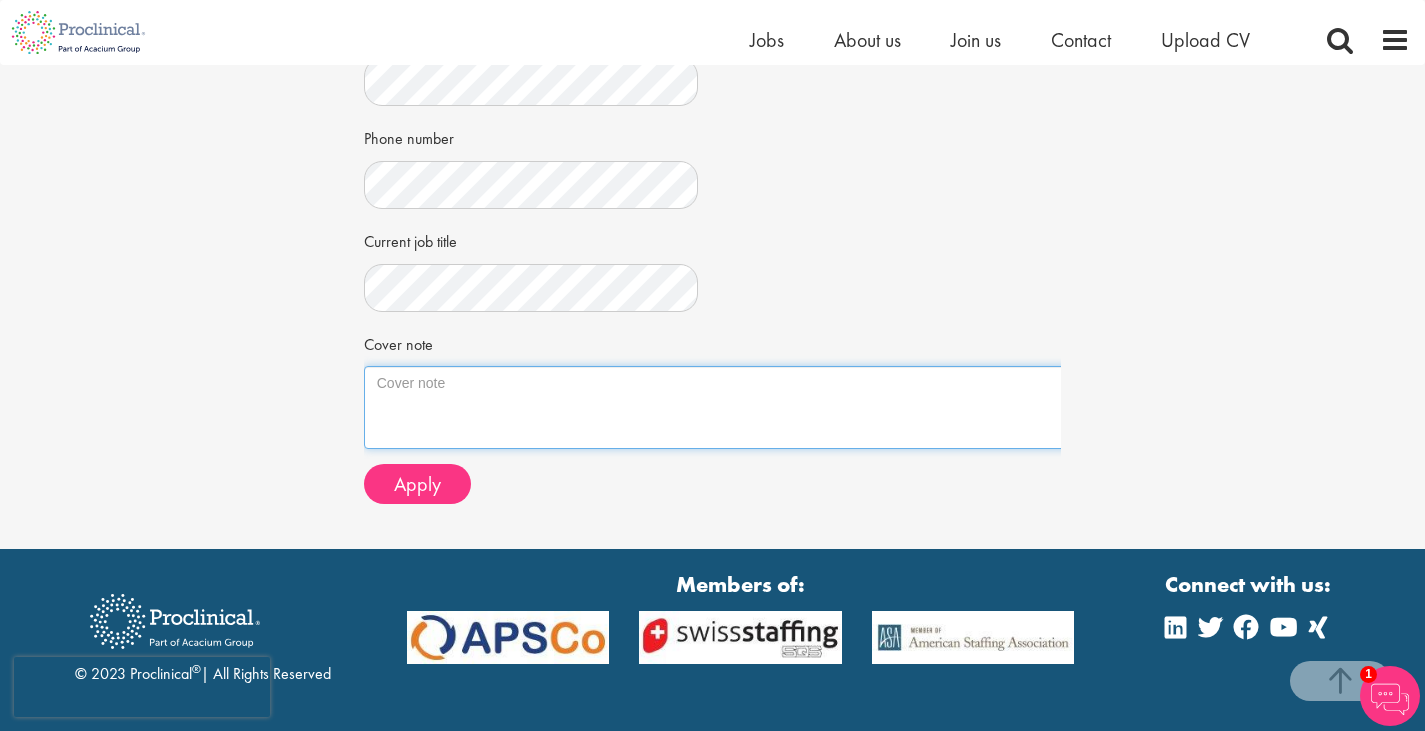 drag, startPoint x: 695, startPoint y: 413, endPoint x: 1290, endPoint y: 442, distance: 595.7063 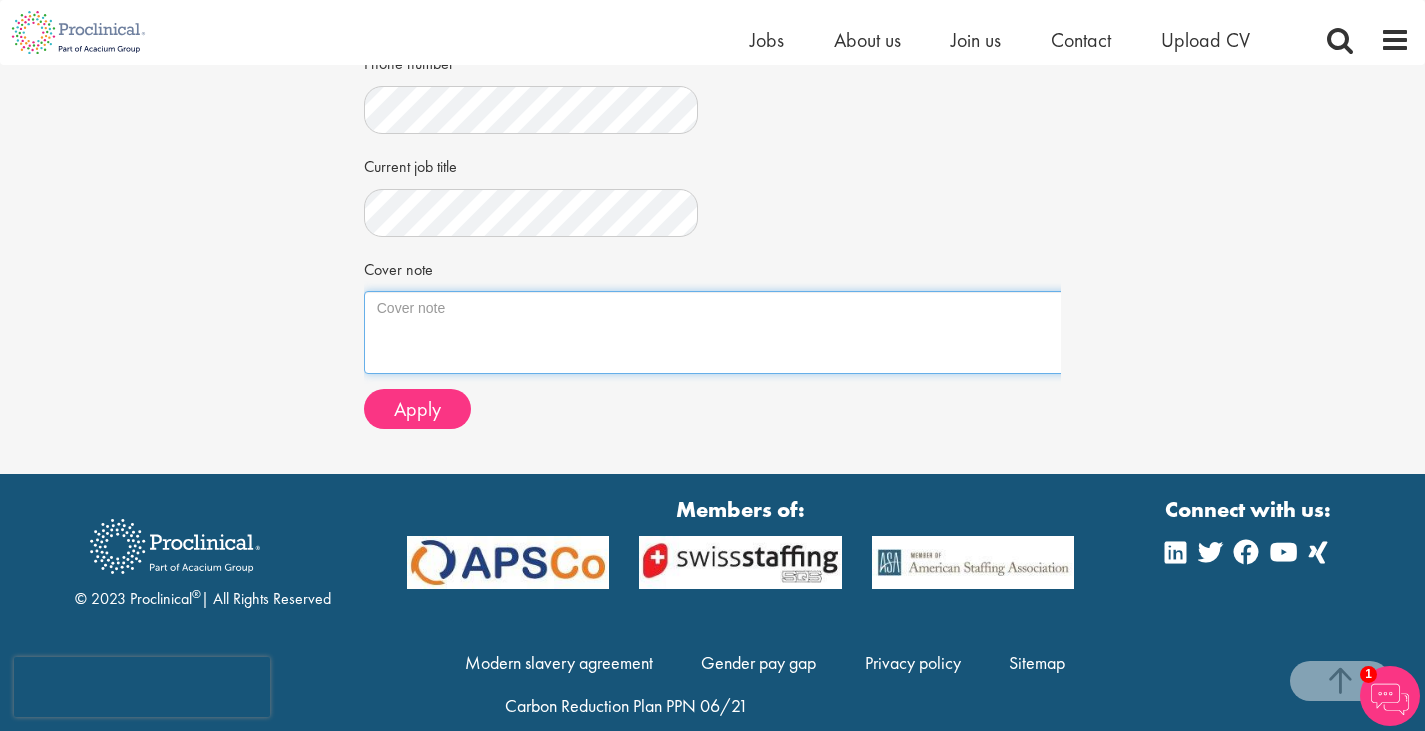 scroll, scrollTop: 700, scrollLeft: 0, axis: vertical 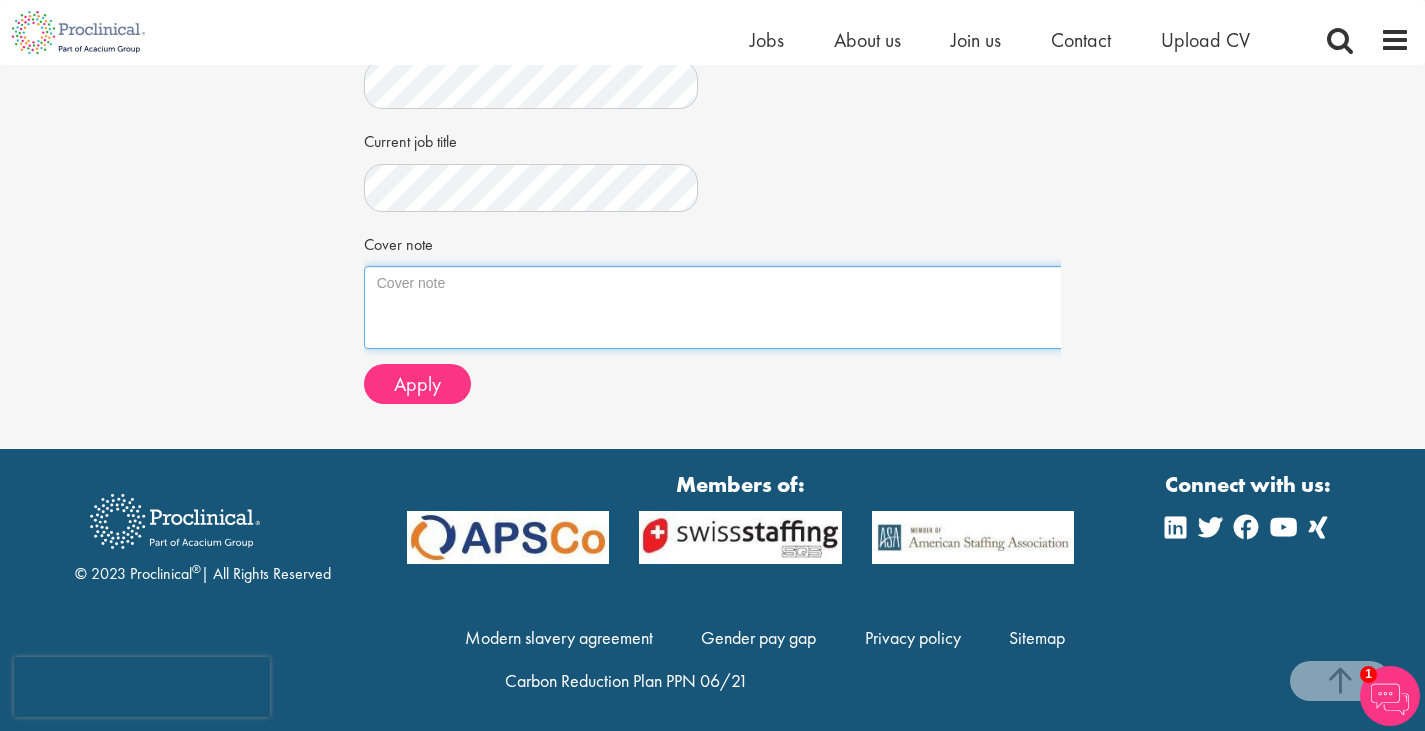 click on "Cover note" at bounding box center (828, 307) 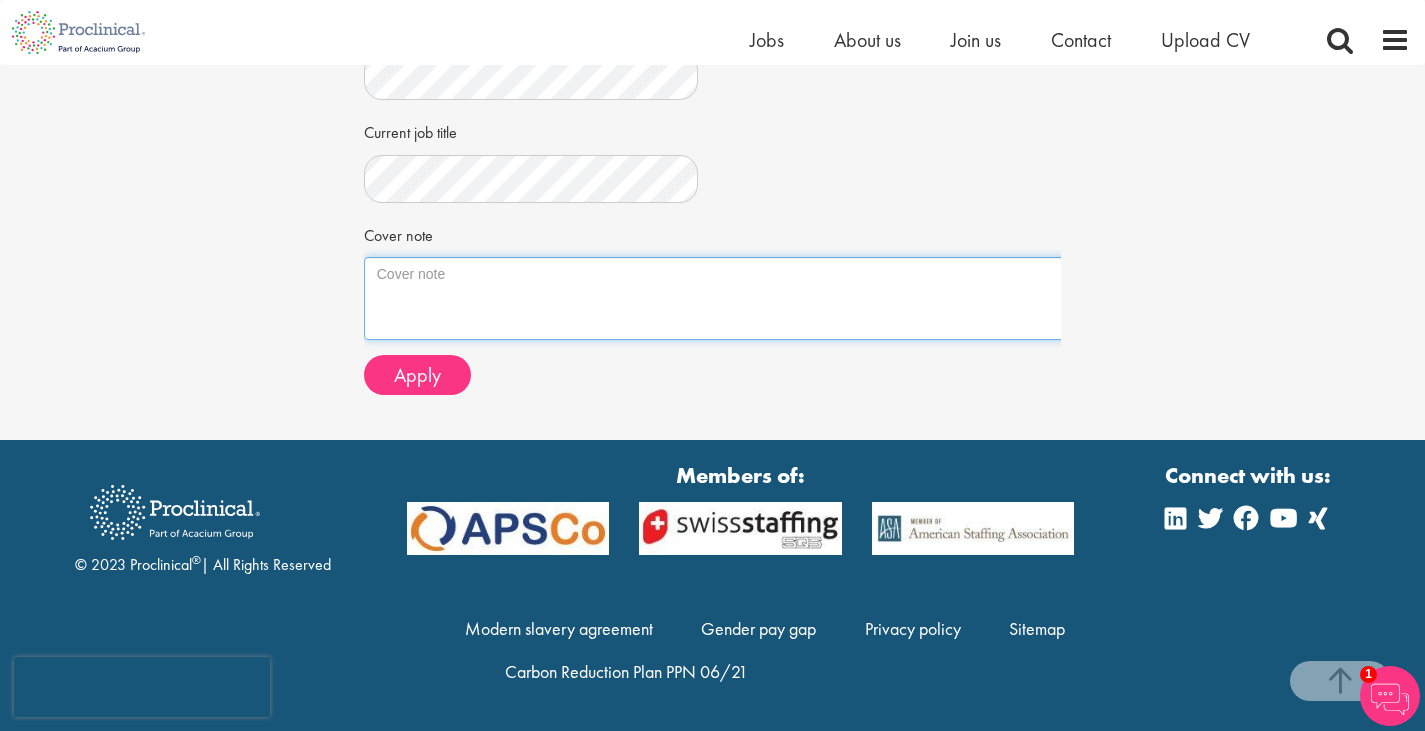 scroll, scrollTop: 709, scrollLeft: 0, axis: vertical 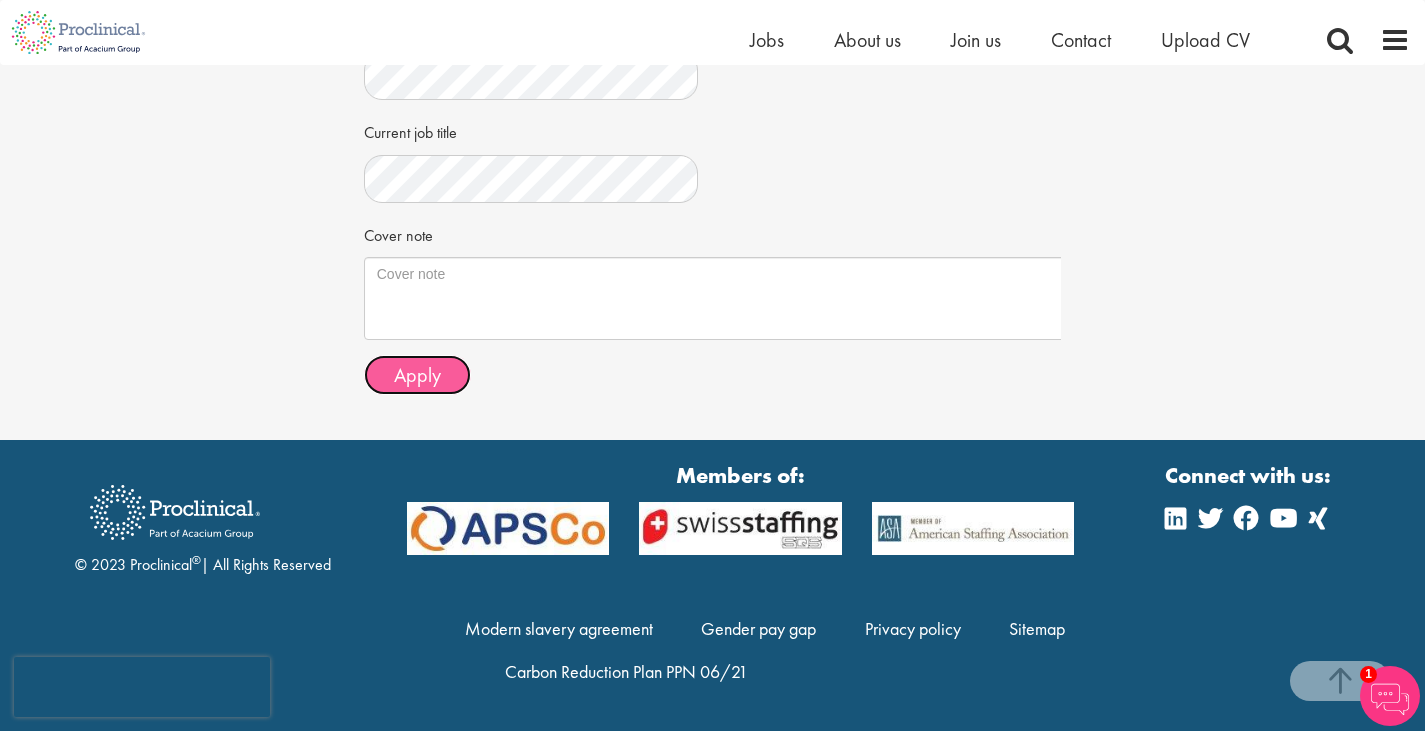 click on "Apply" at bounding box center (417, 375) 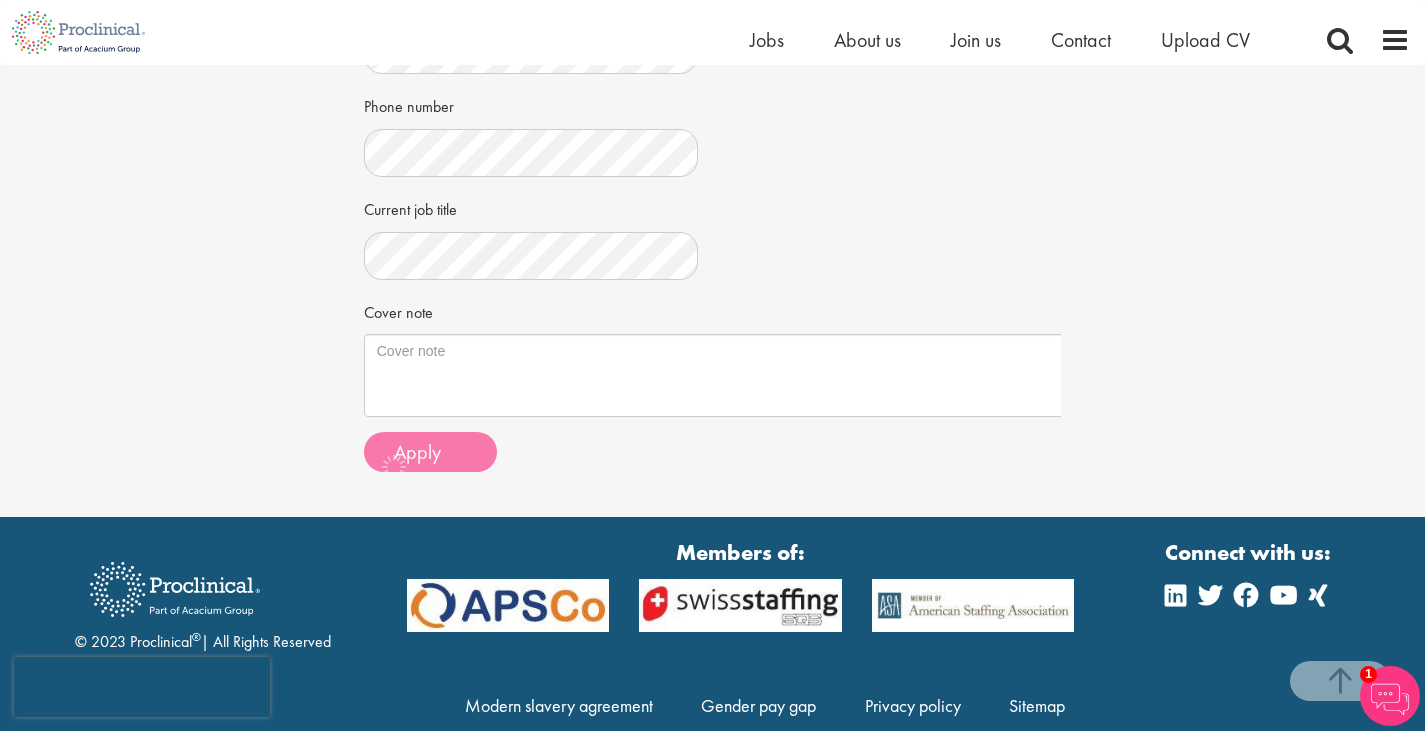 scroll, scrollTop: 609, scrollLeft: 0, axis: vertical 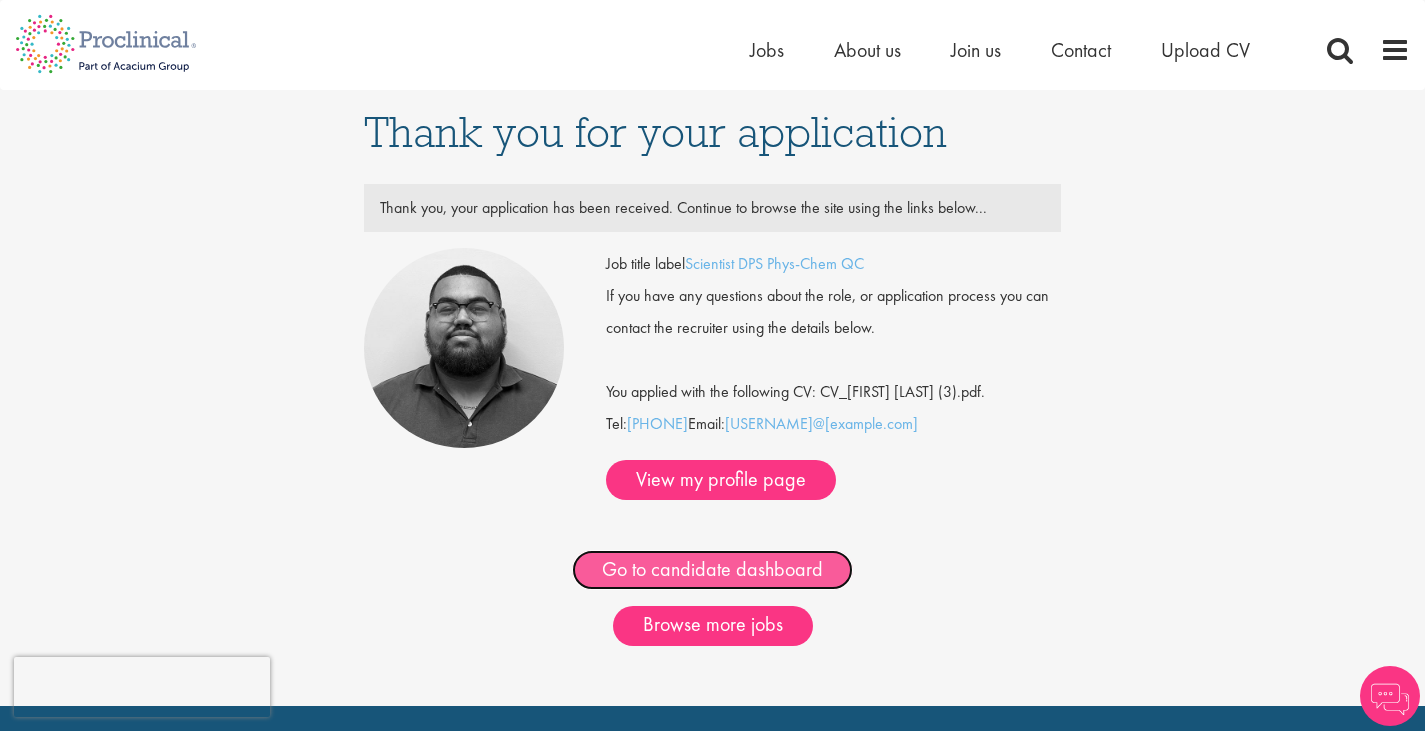 click on "Go to candidate dashboard" at bounding box center [712, 570] 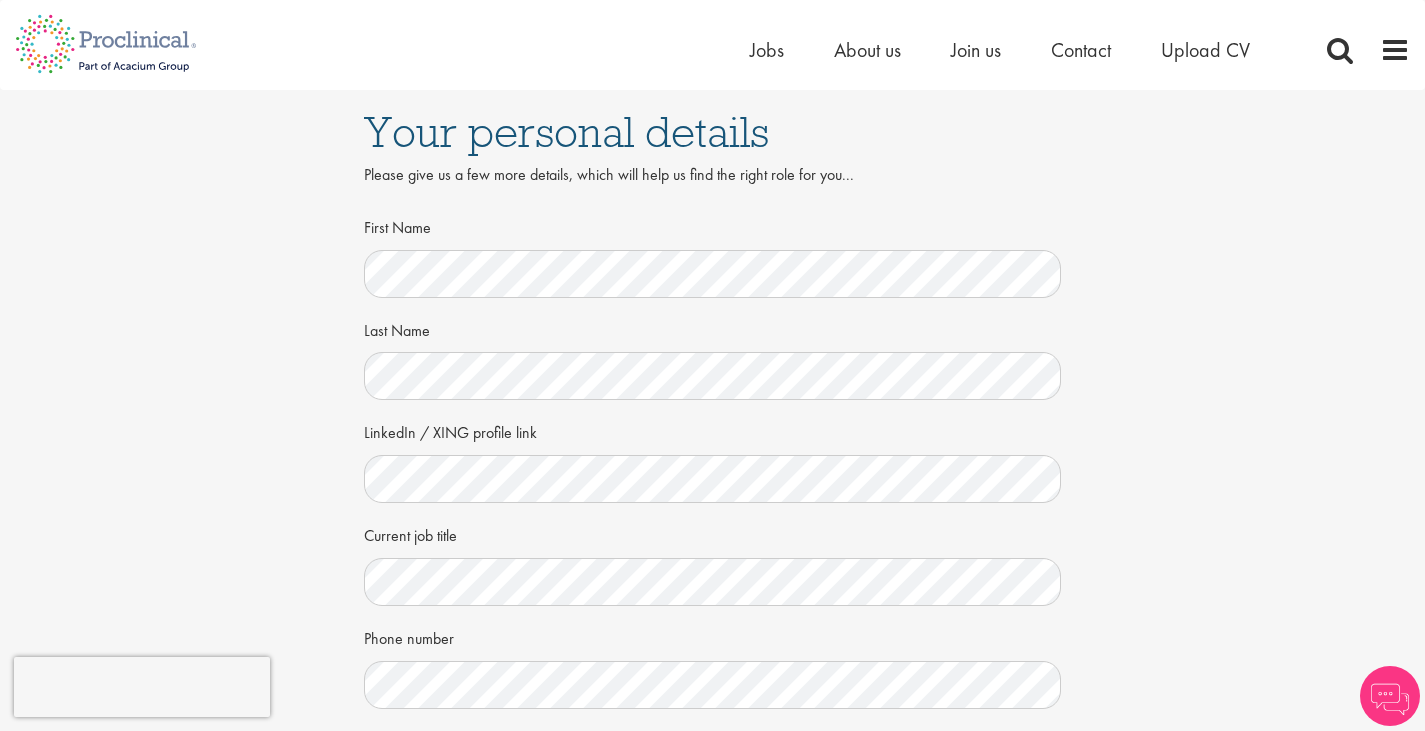 scroll, scrollTop: 0, scrollLeft: 0, axis: both 